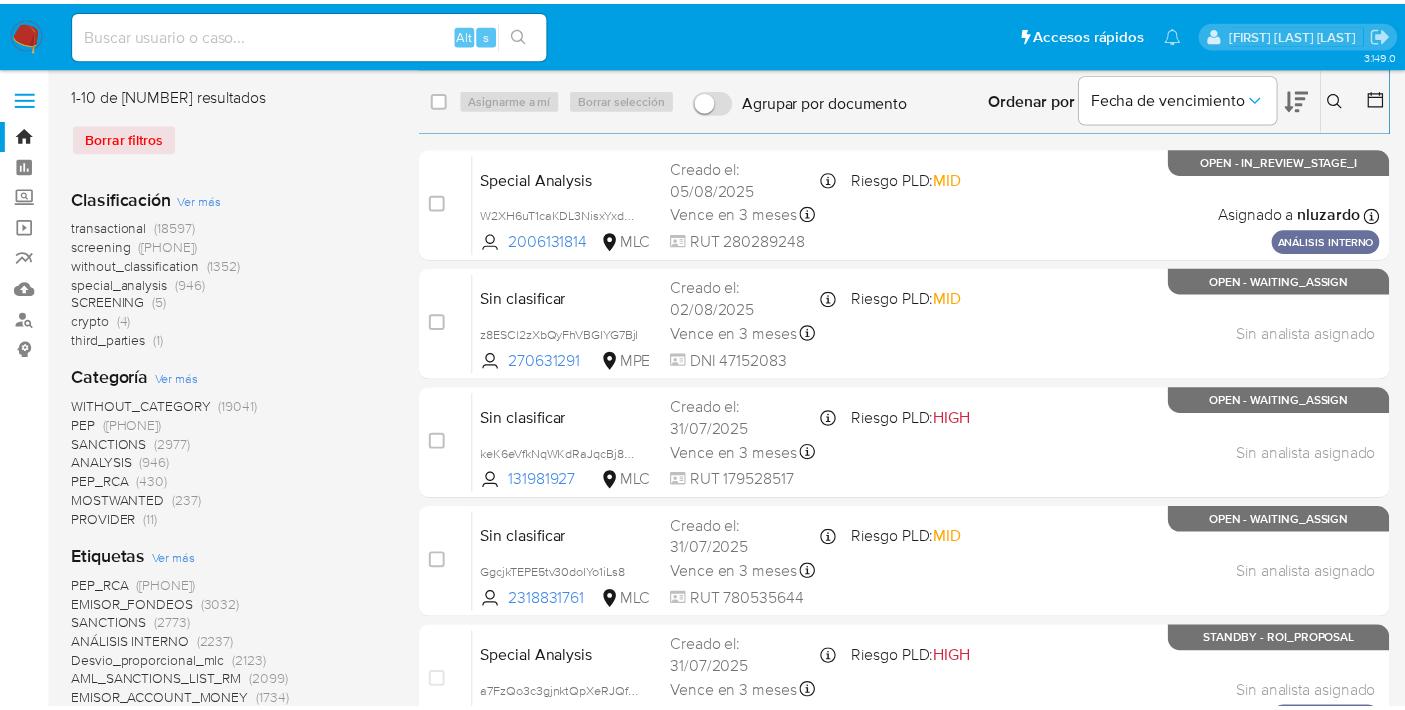 scroll, scrollTop: 0, scrollLeft: 0, axis: both 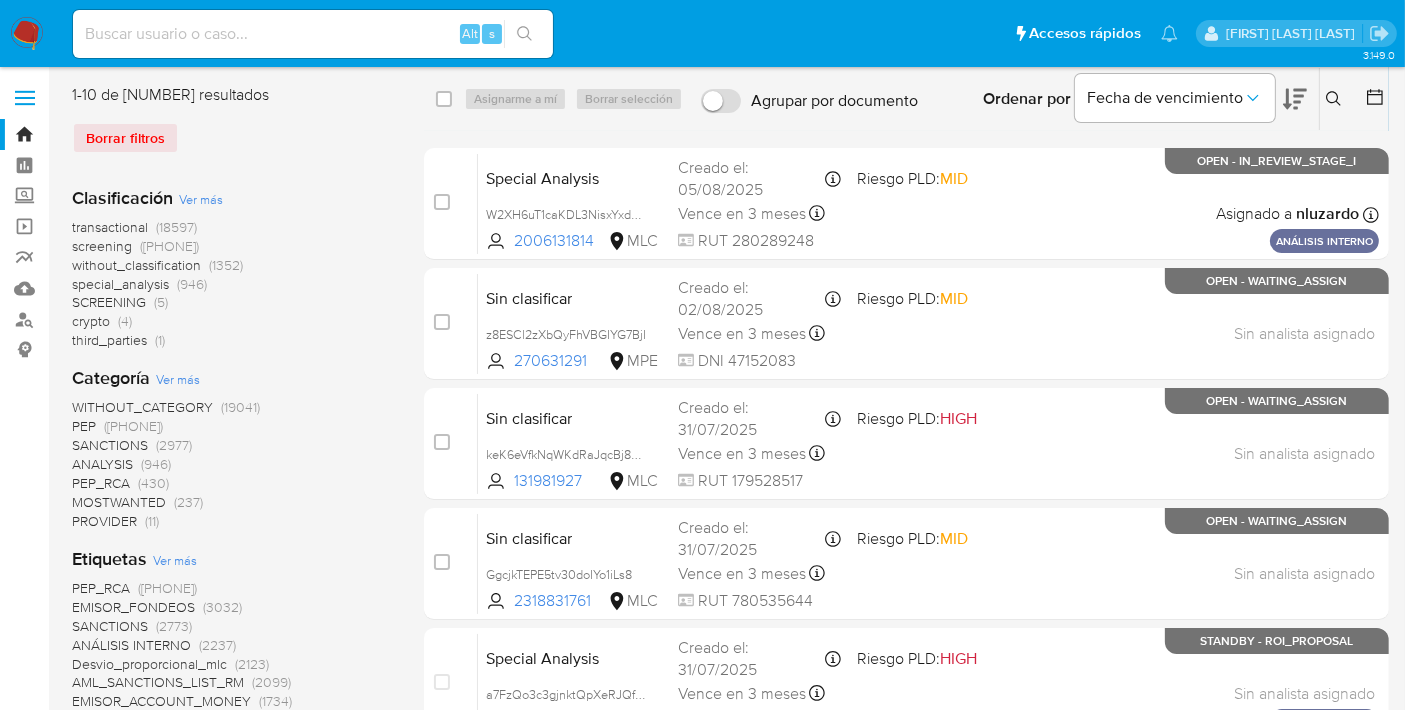 click at bounding box center [313, 34] 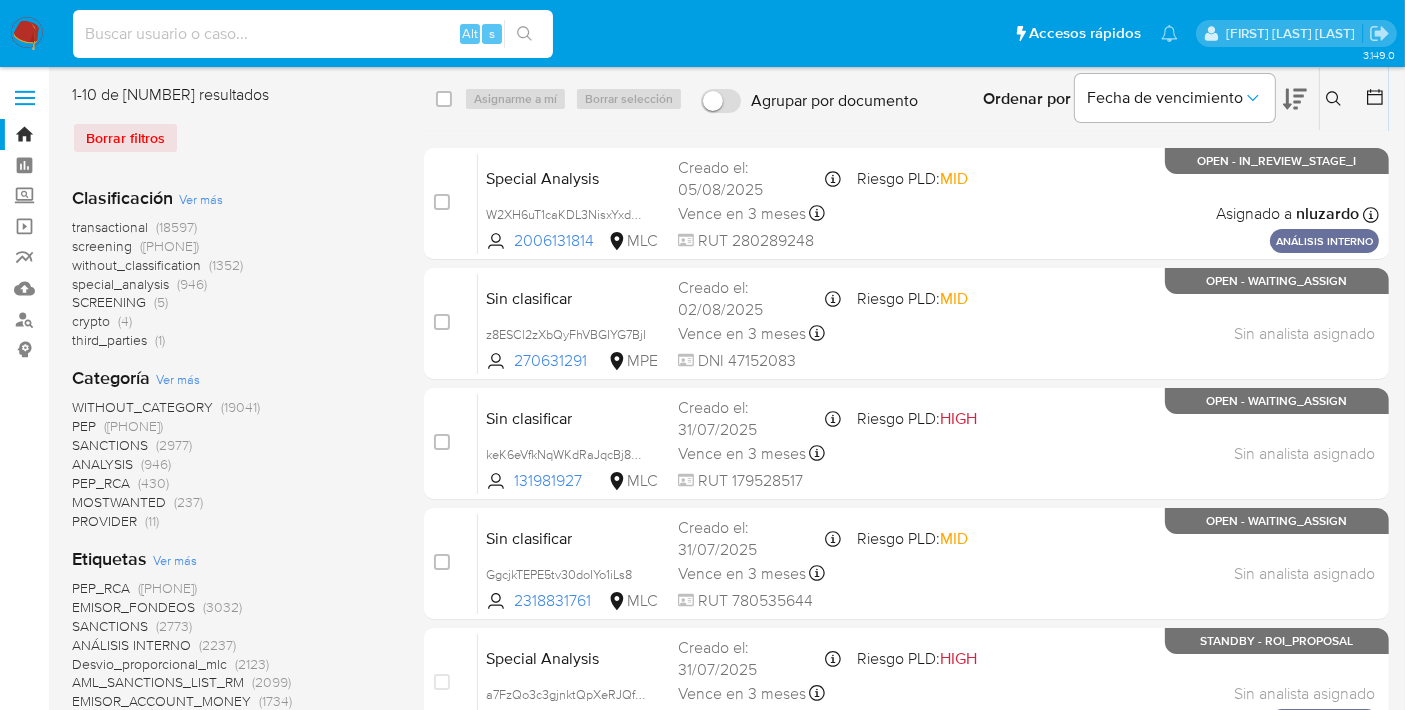 paste on "2541089733" 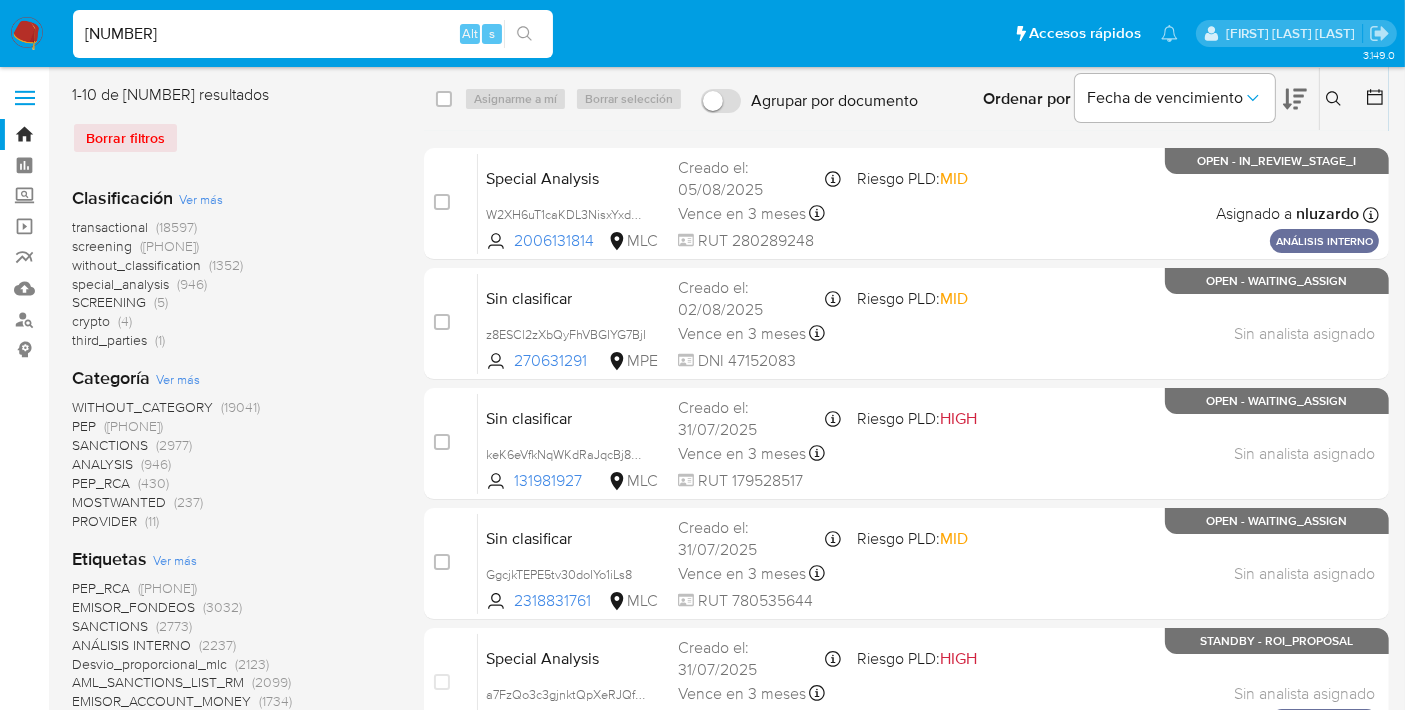 type on "2541089733" 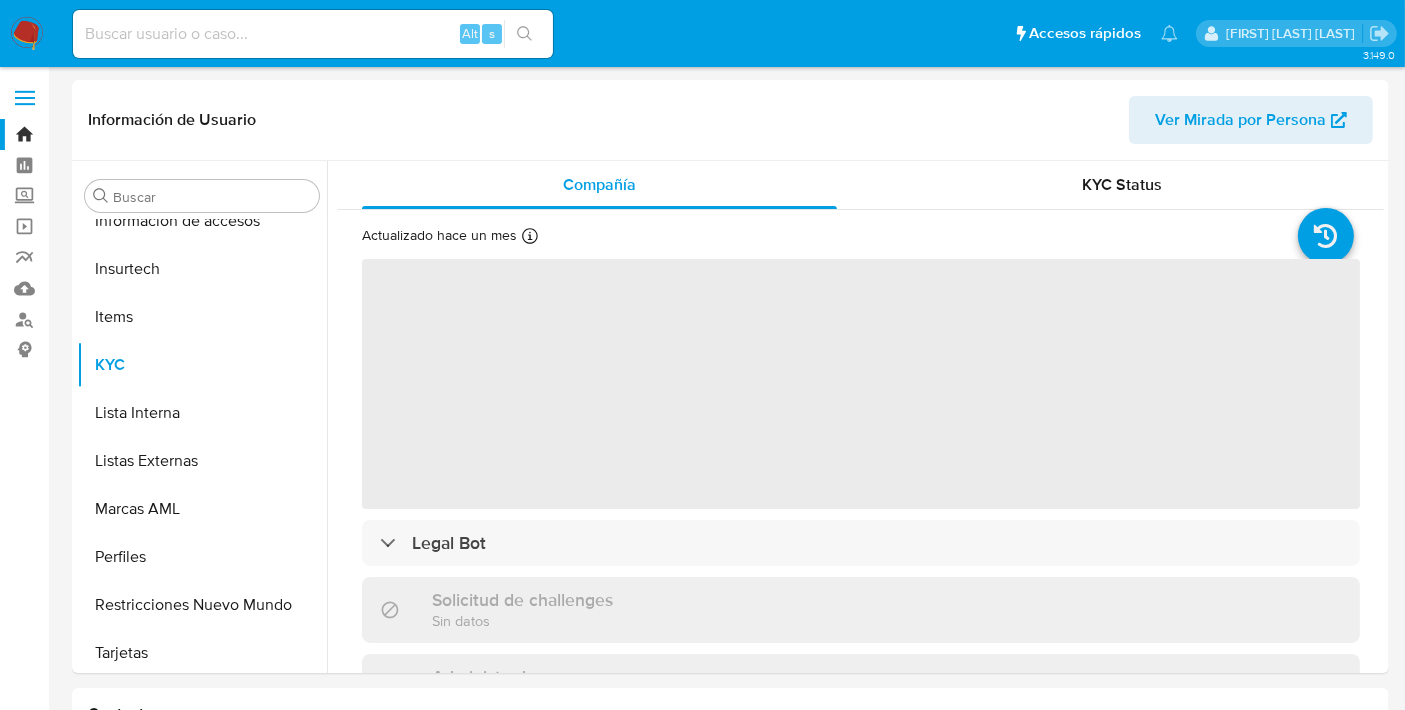 scroll, scrollTop: 796, scrollLeft: 0, axis: vertical 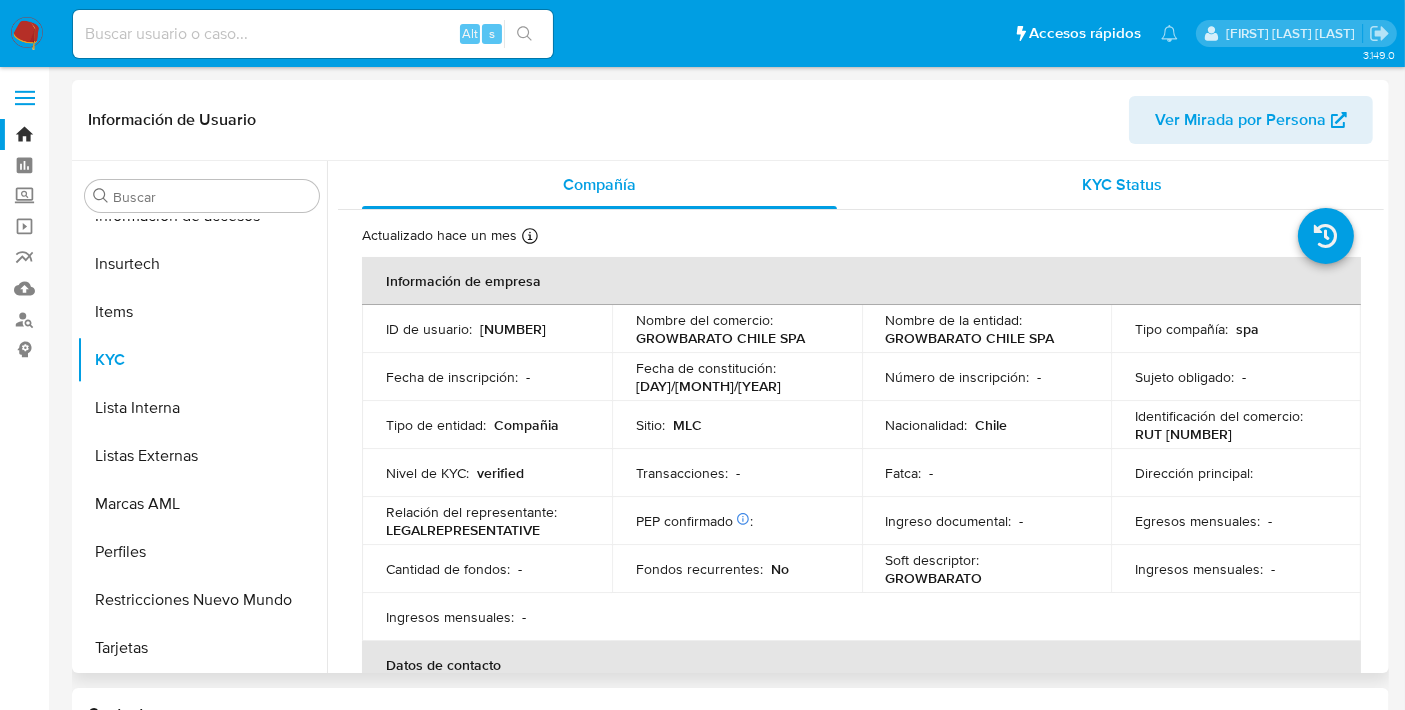 select on "10" 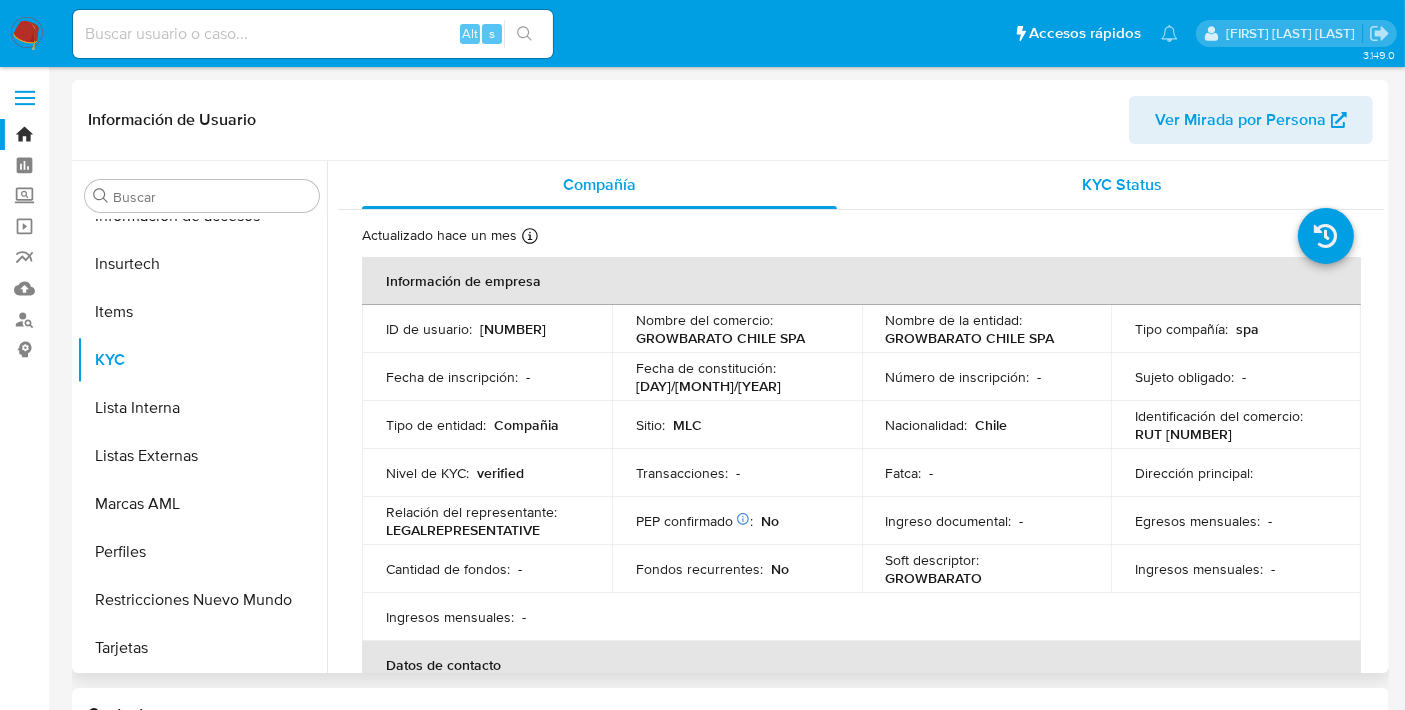 click on "KYC Status" at bounding box center [1123, 184] 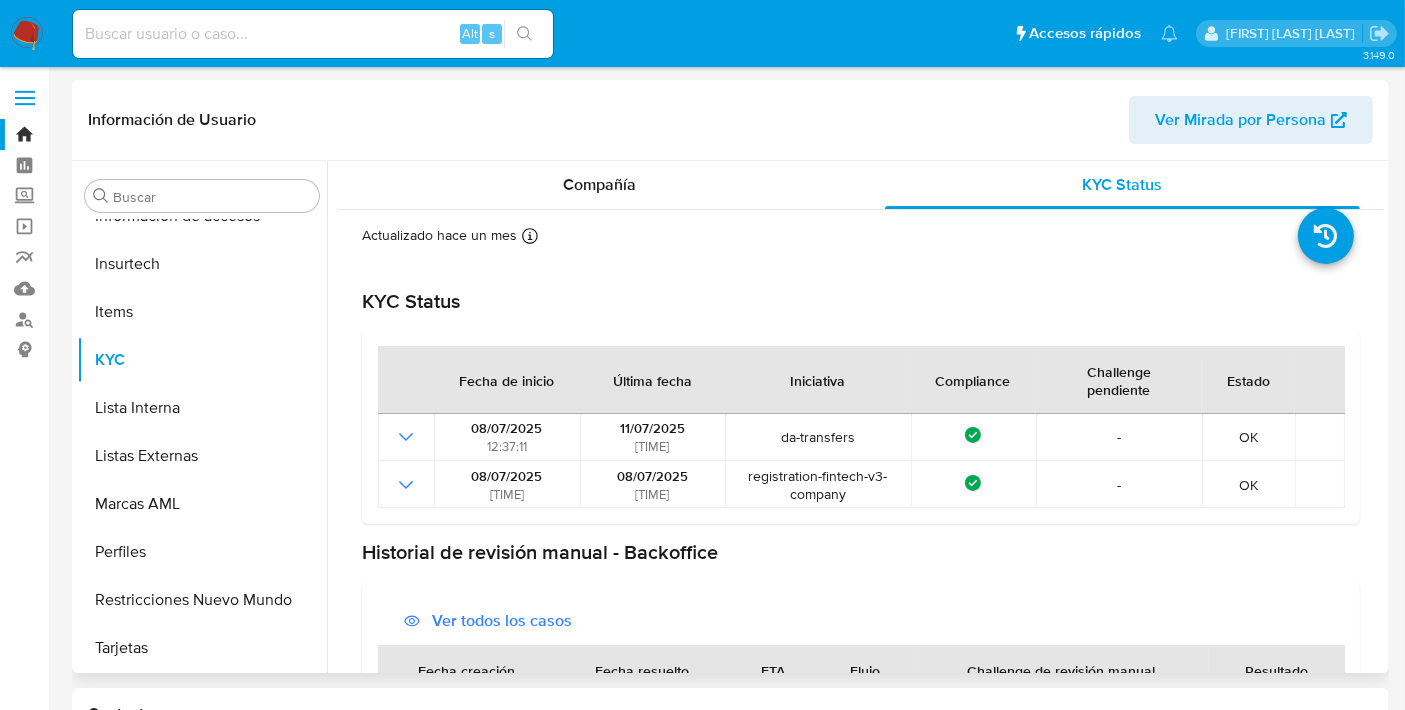 scroll, scrollTop: 148, scrollLeft: 0, axis: vertical 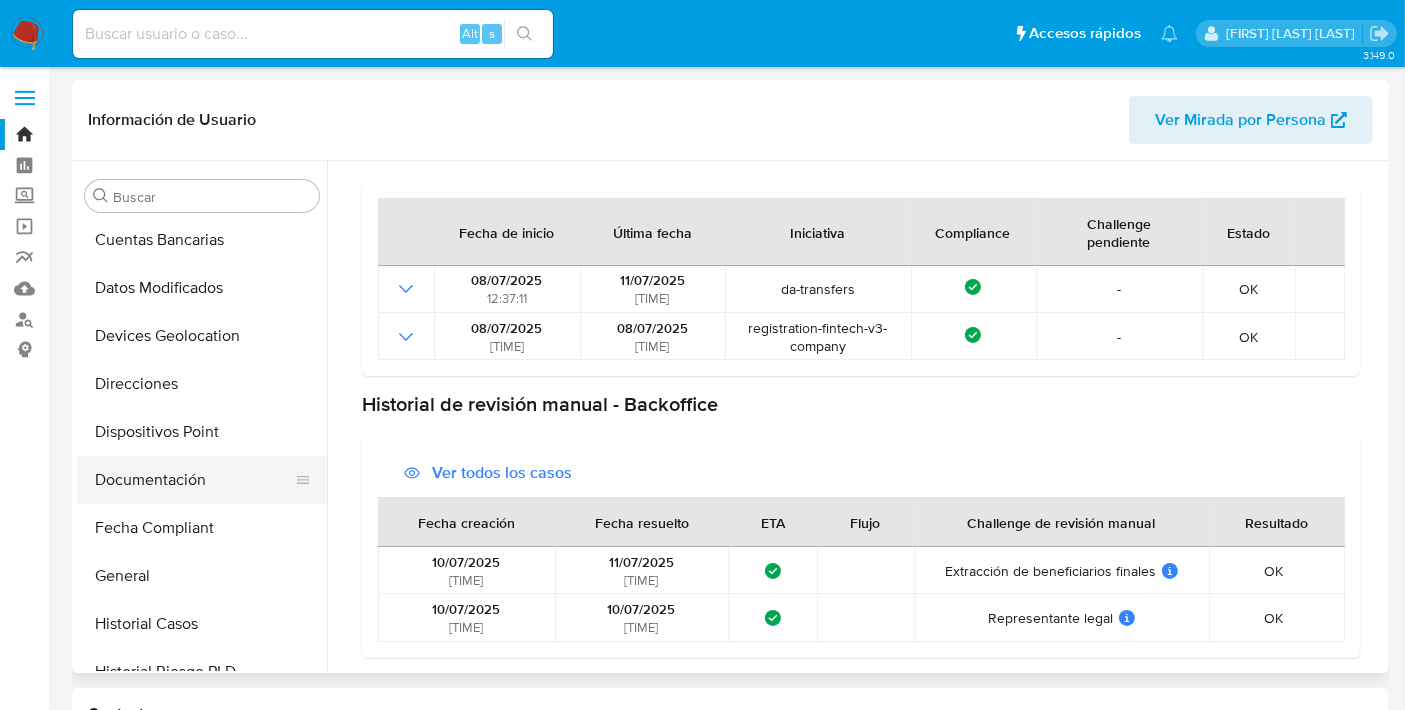 click on "Documentación" at bounding box center [194, 480] 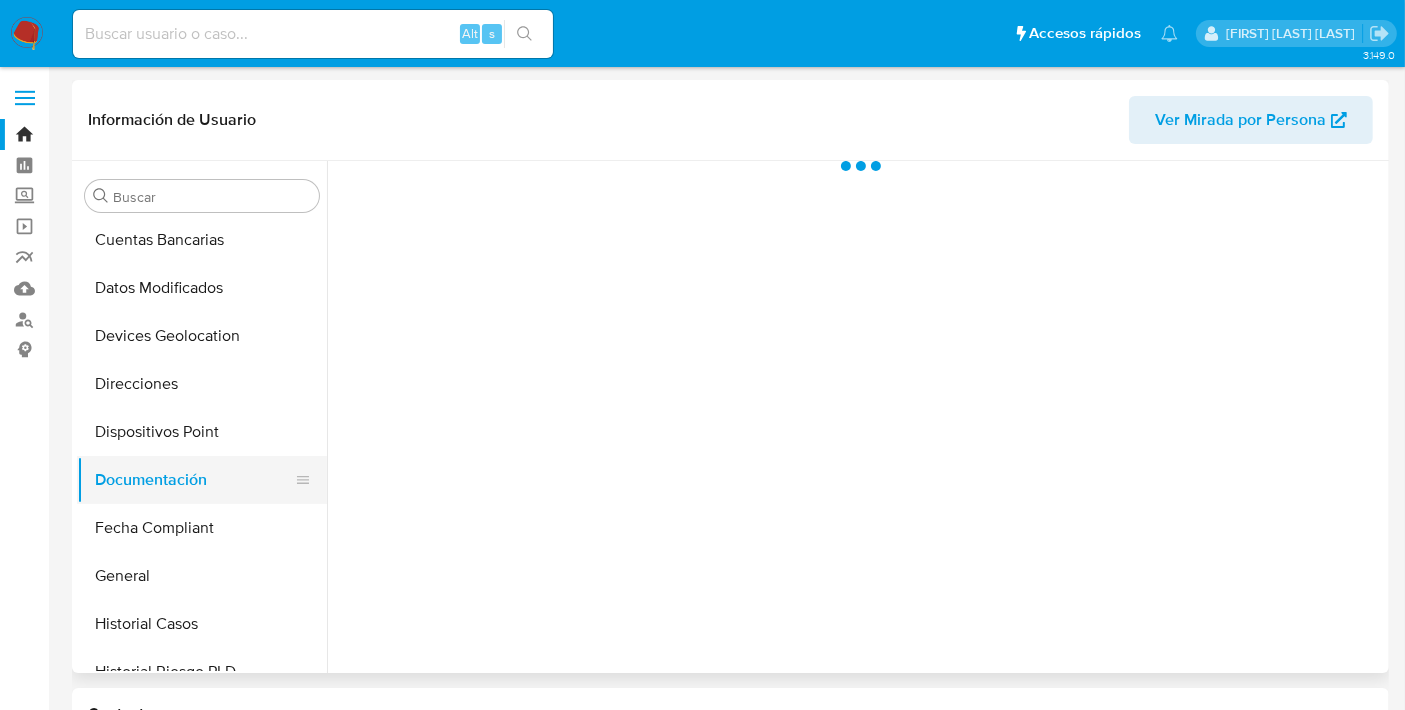 scroll, scrollTop: 0, scrollLeft: 0, axis: both 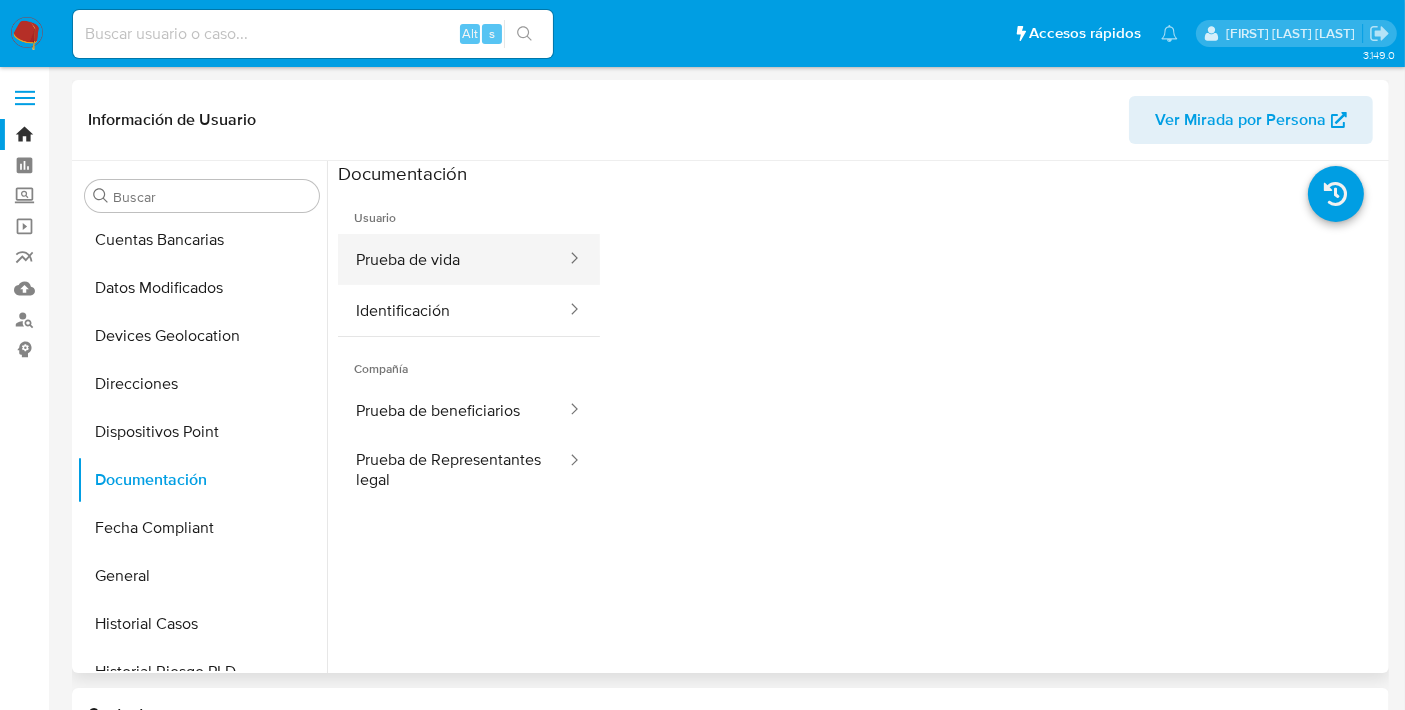click on "Prueba de vida" at bounding box center (453, 259) 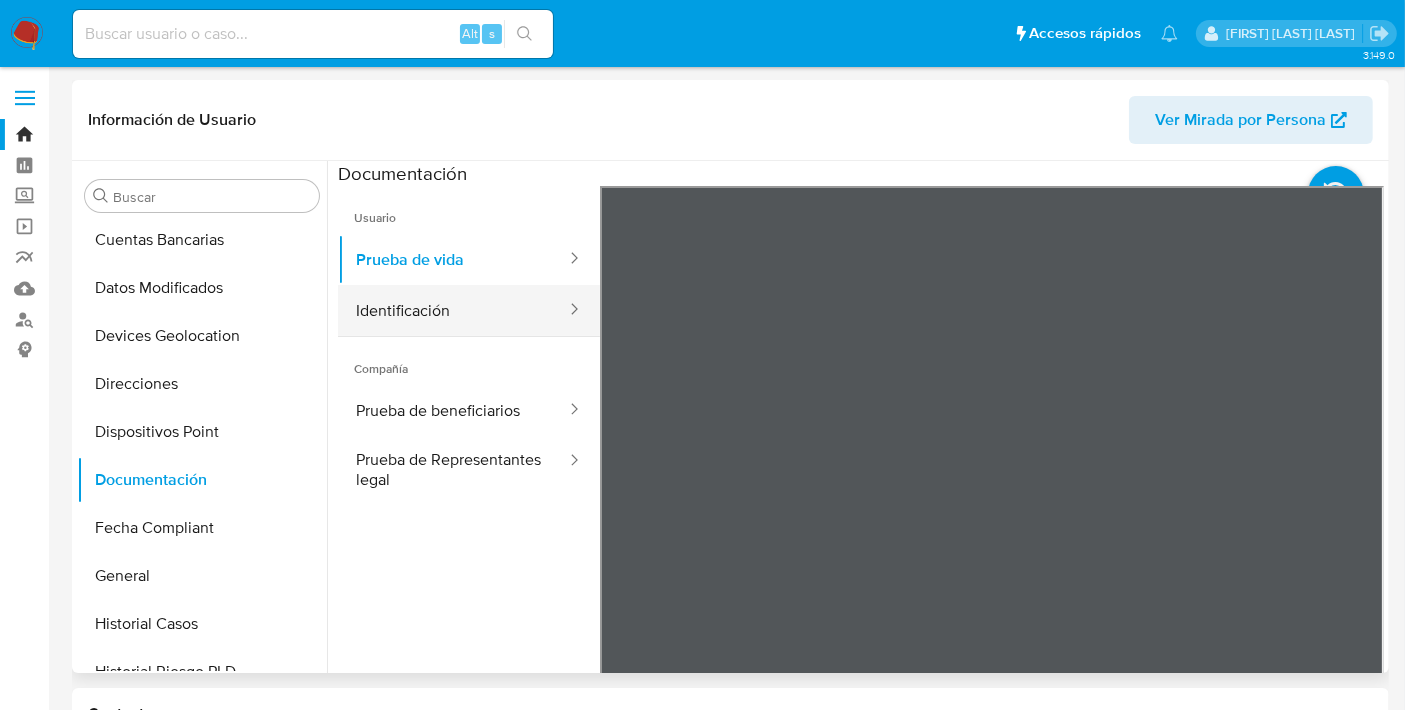 click on "Identificación" at bounding box center (453, 310) 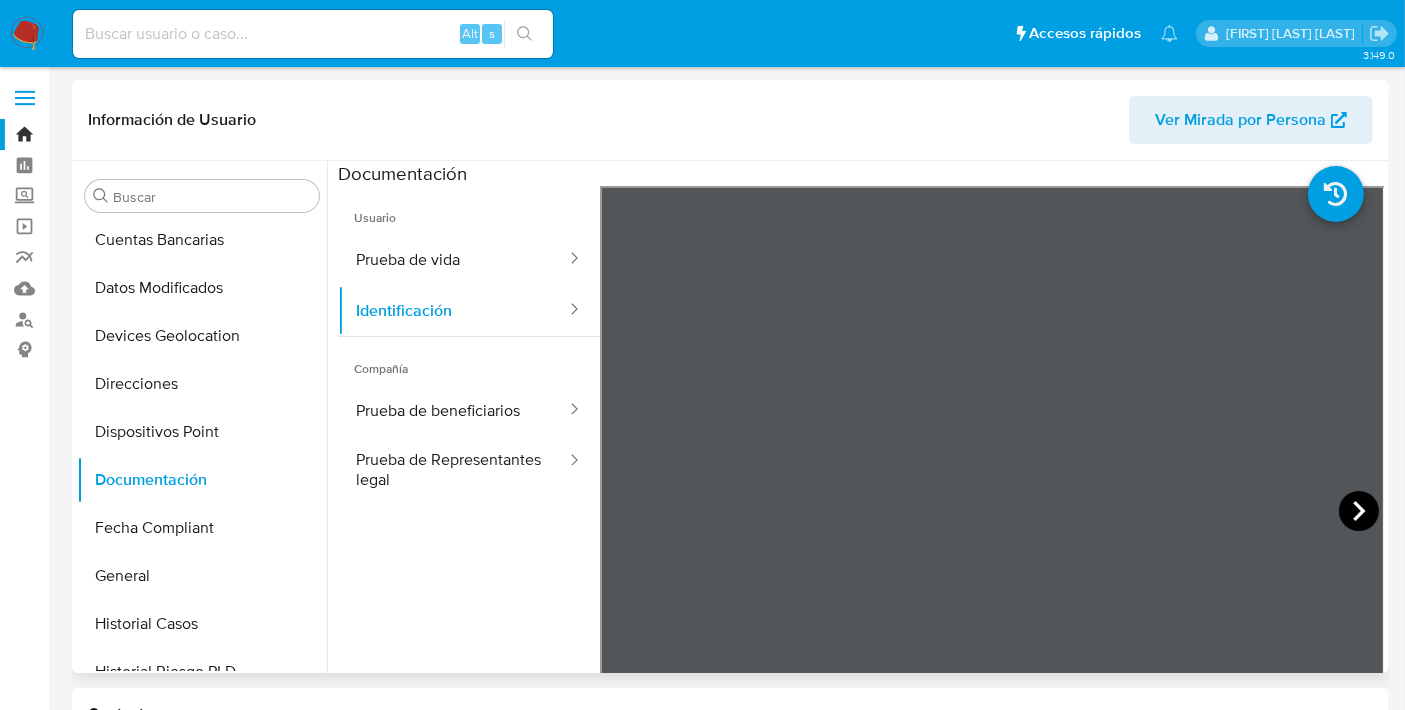 click 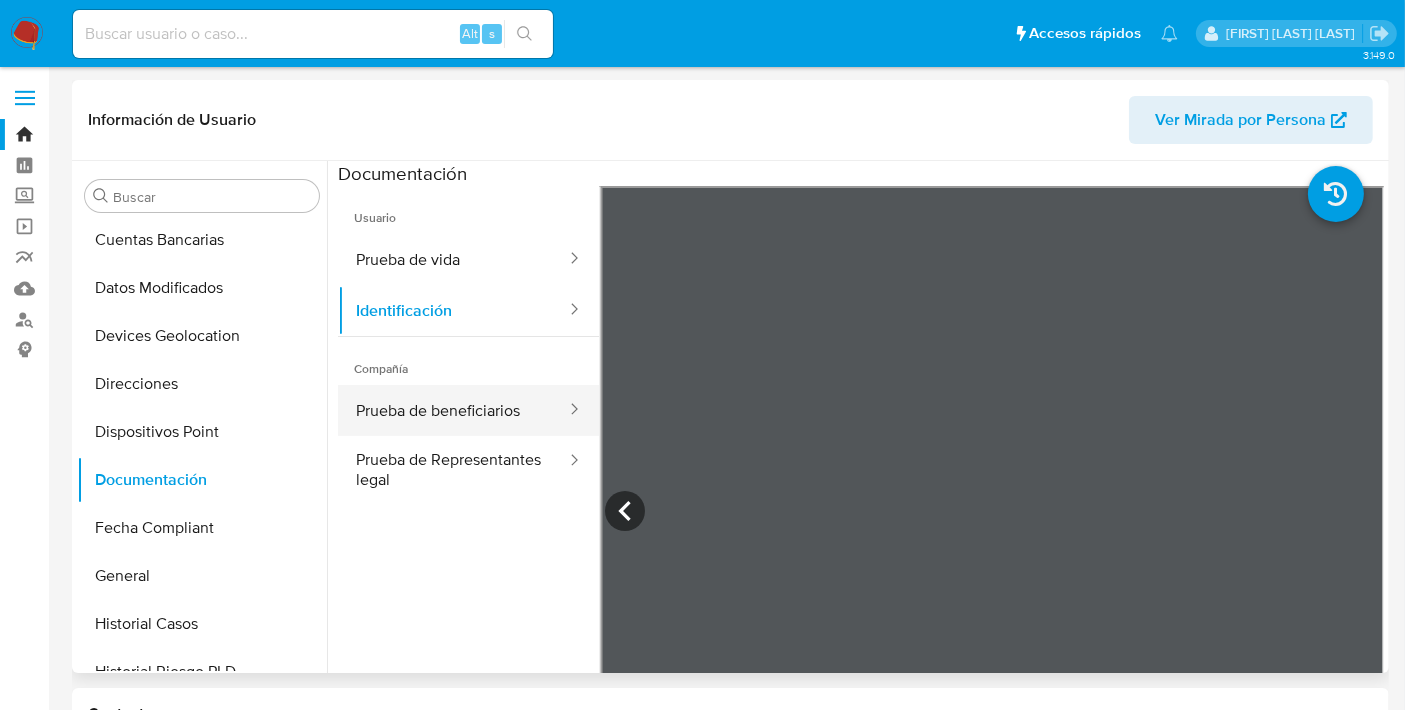 click on "Prueba de beneficiarios" at bounding box center (453, 410) 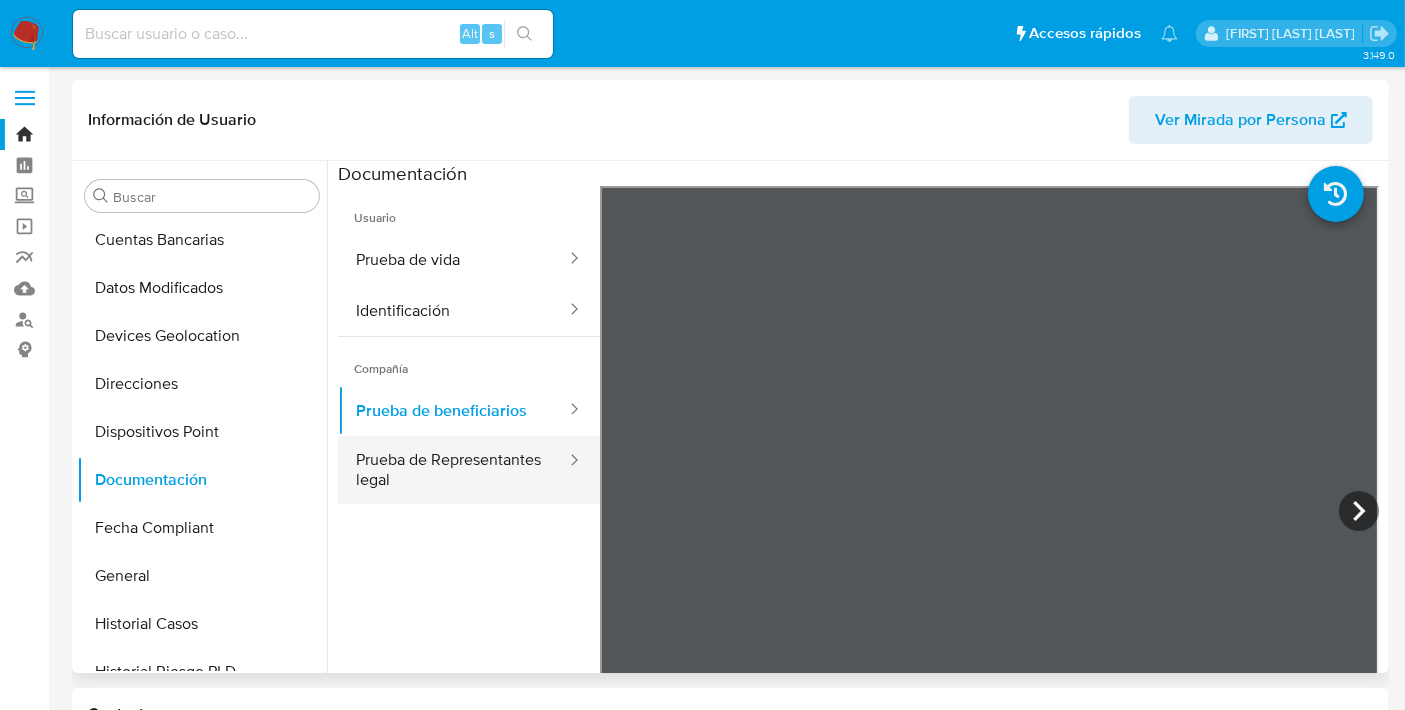 click on "Prueba de Representantes legal" at bounding box center (453, 470) 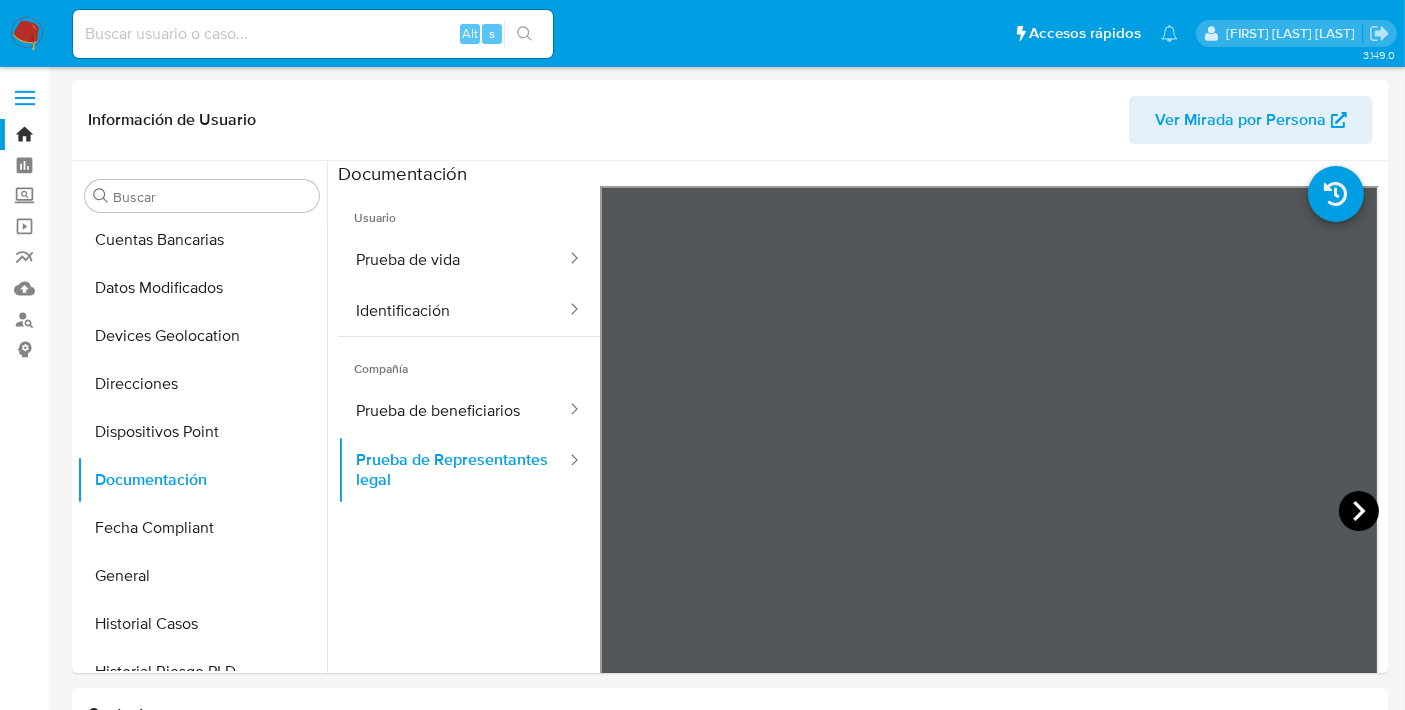 click 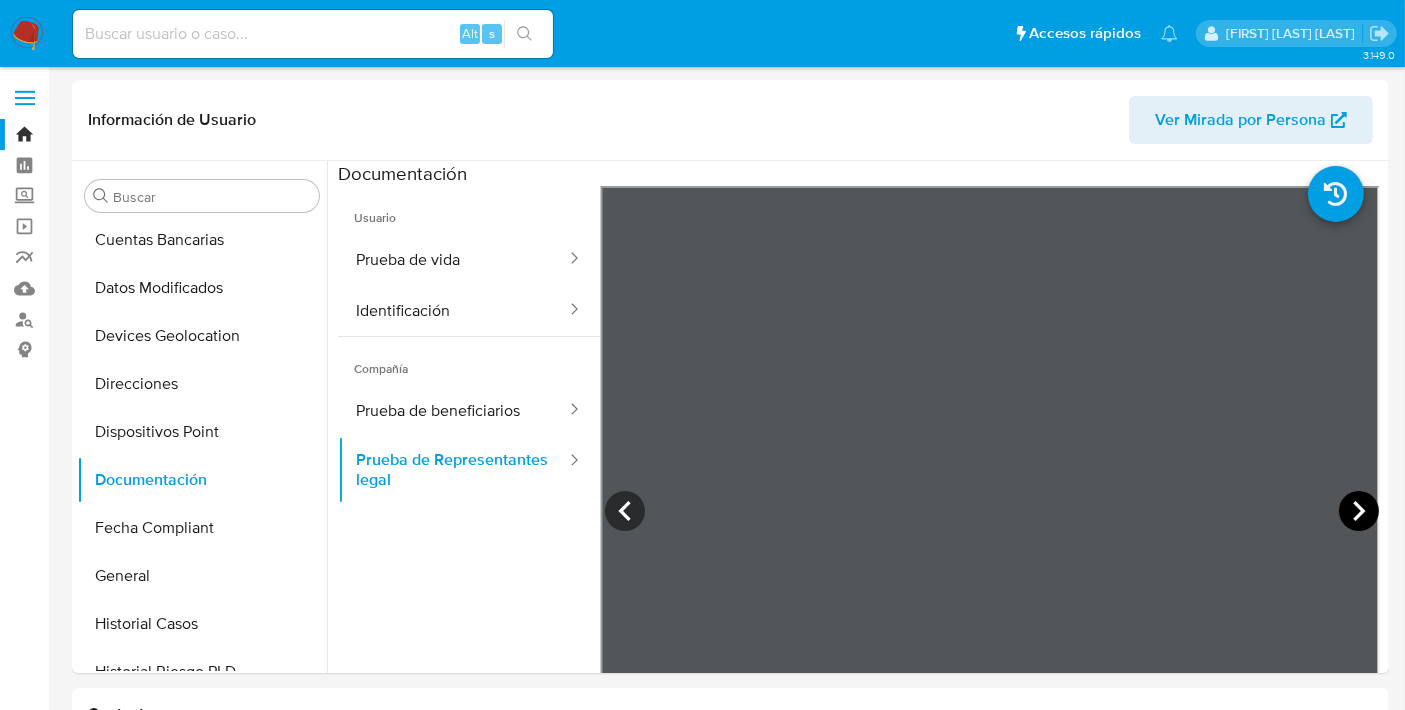click 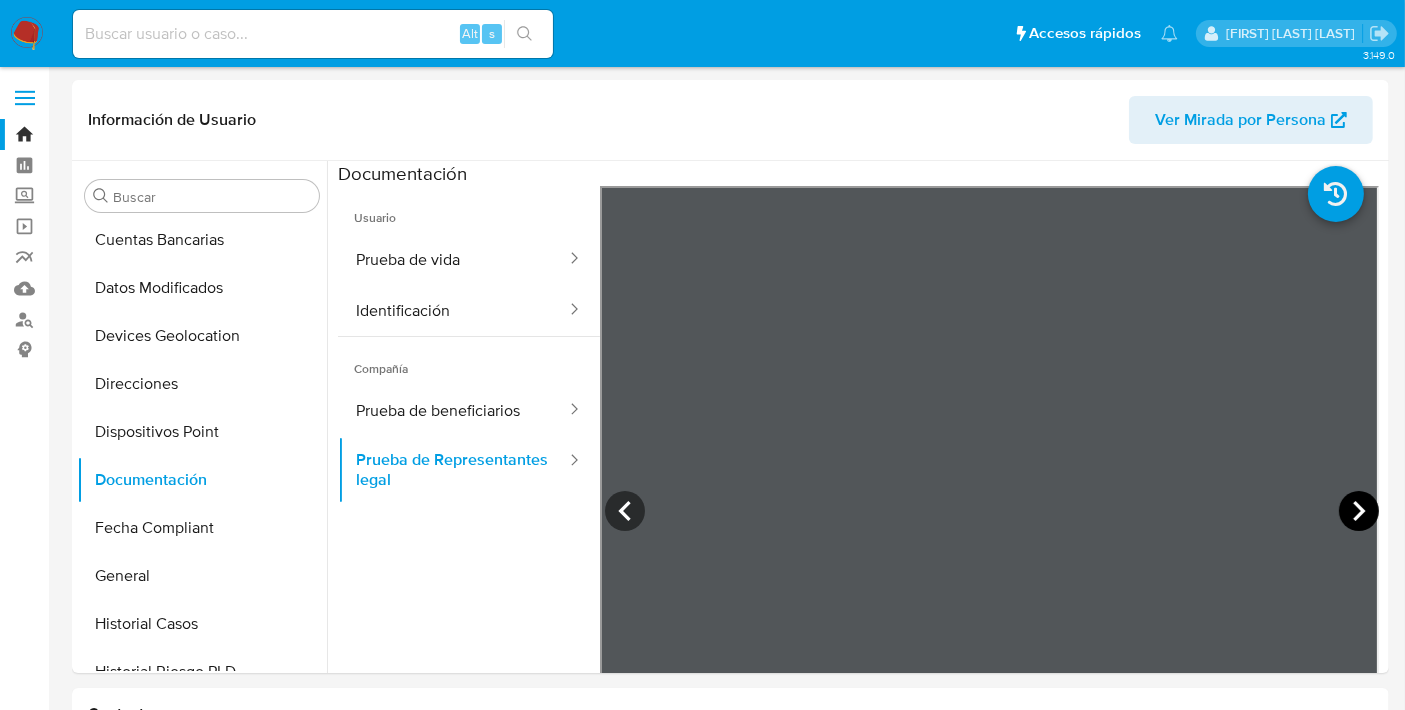 click 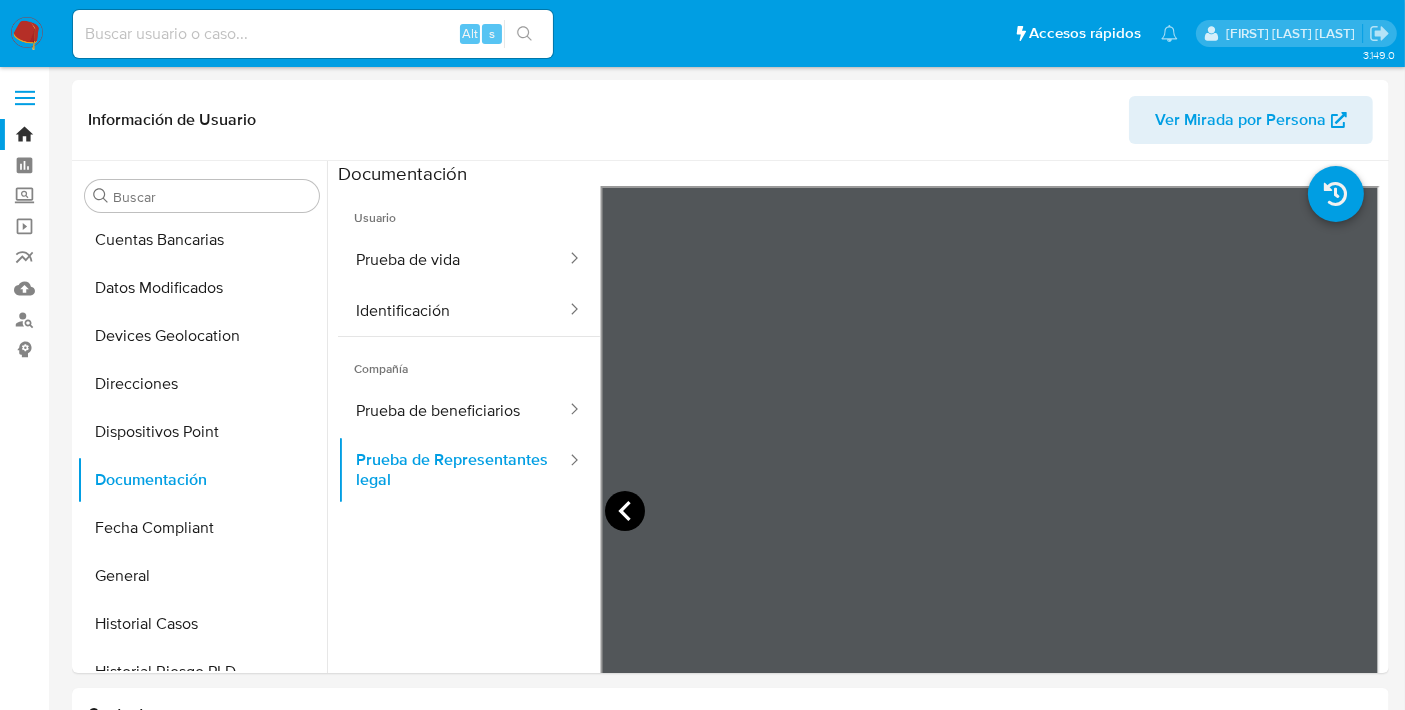 click 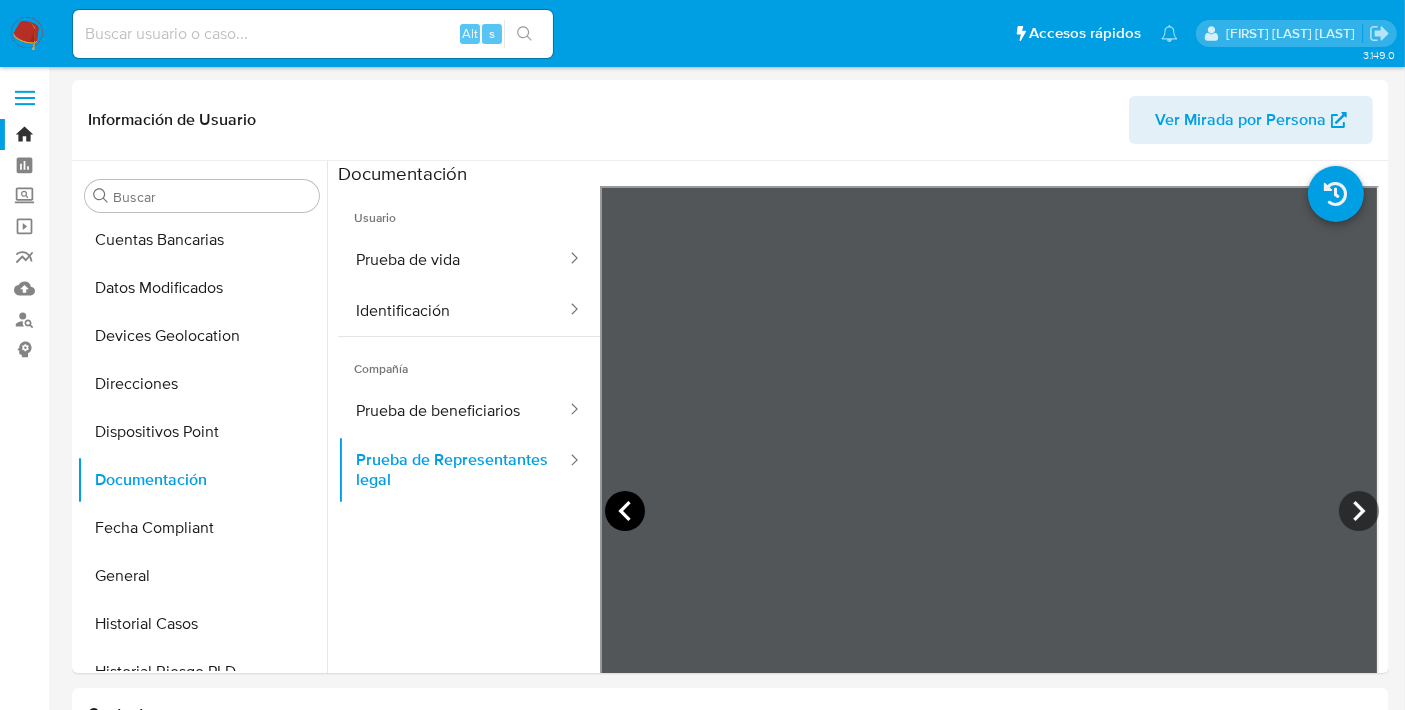 click 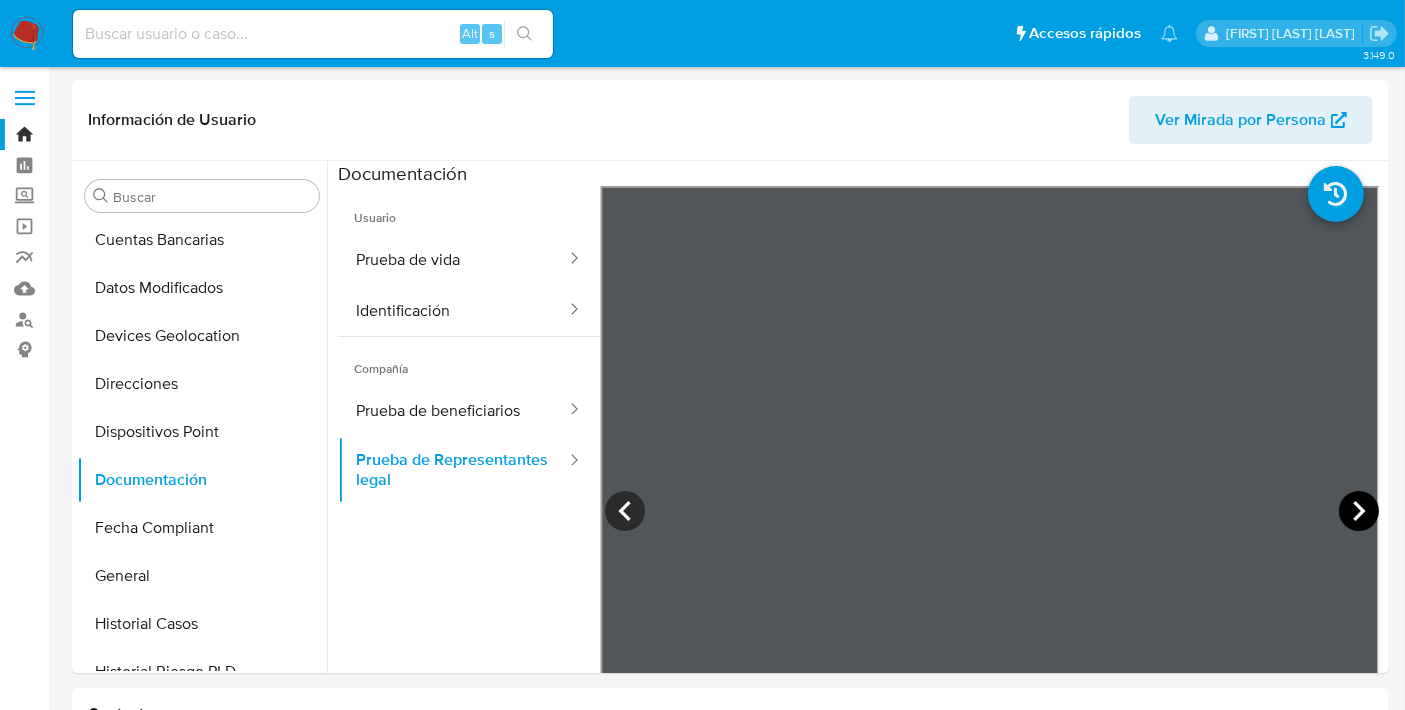 click 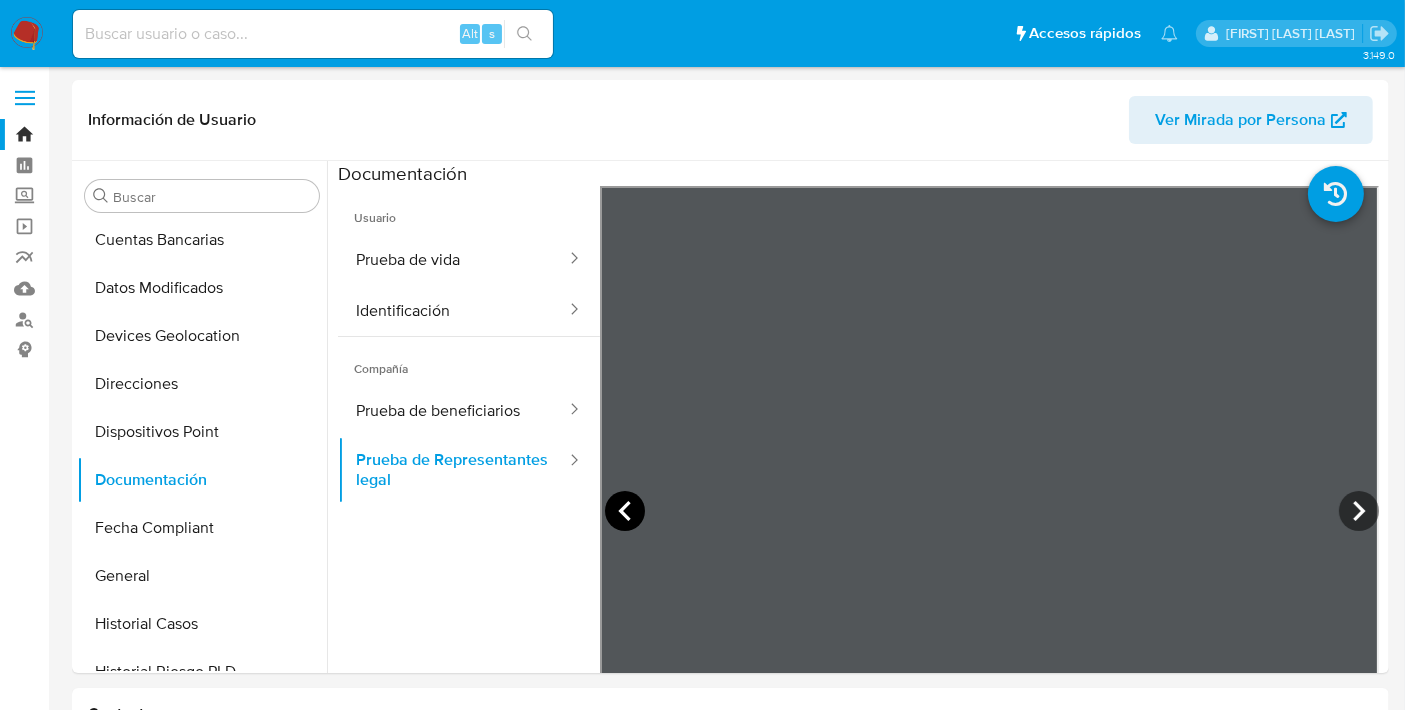 click 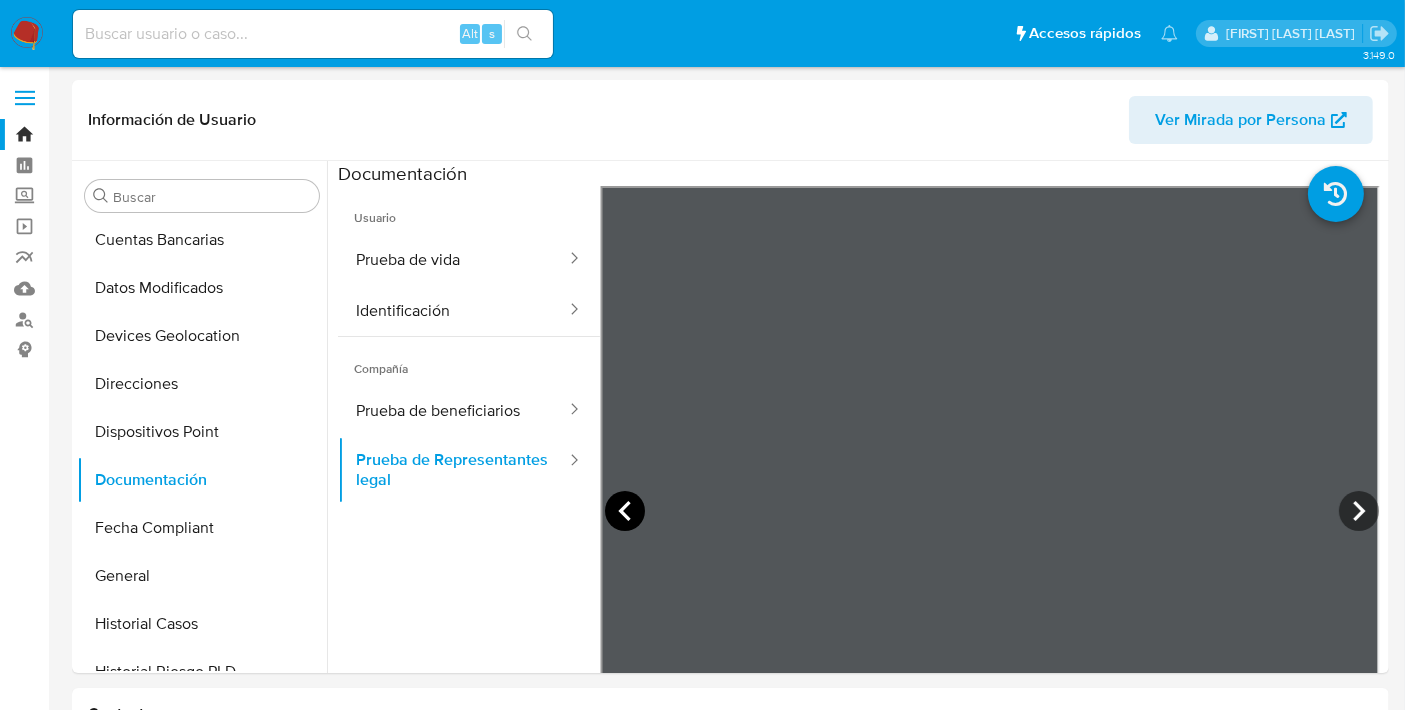 click 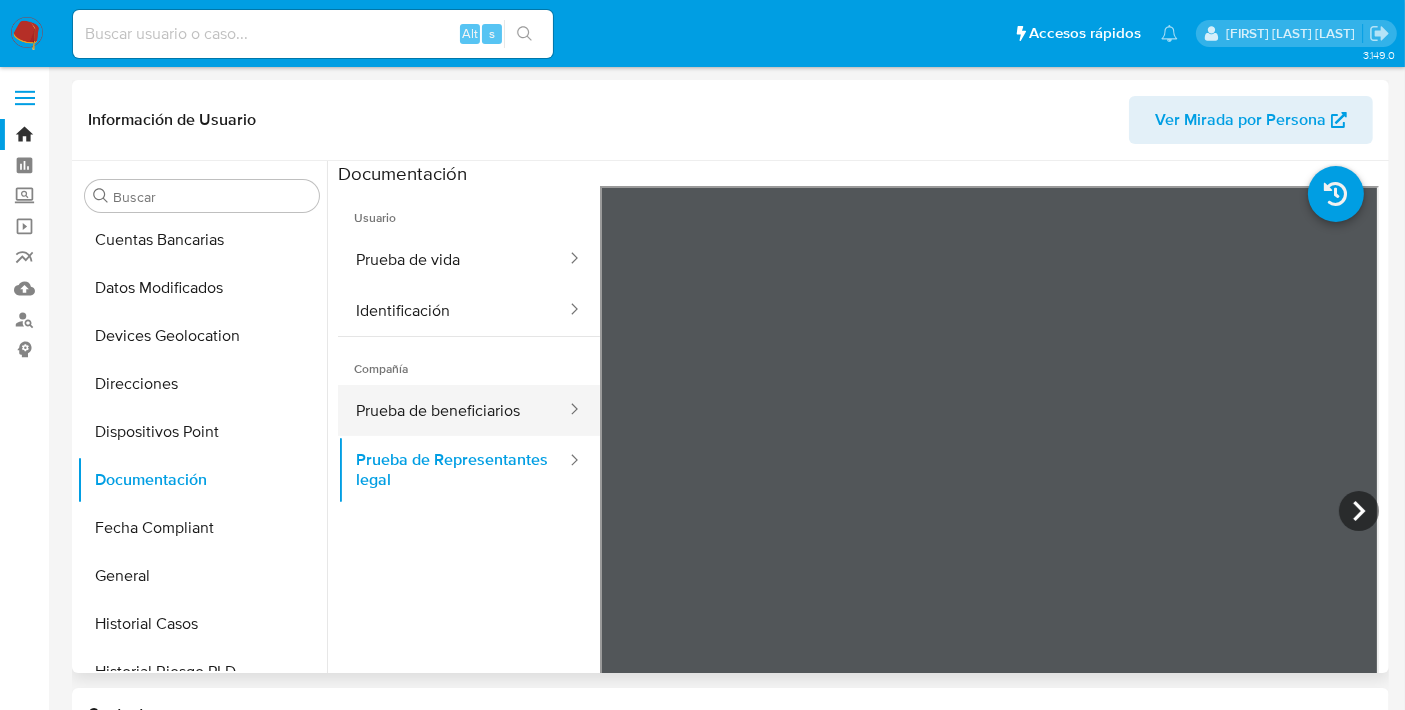 click on "Prueba de beneficiarios" at bounding box center (453, 410) 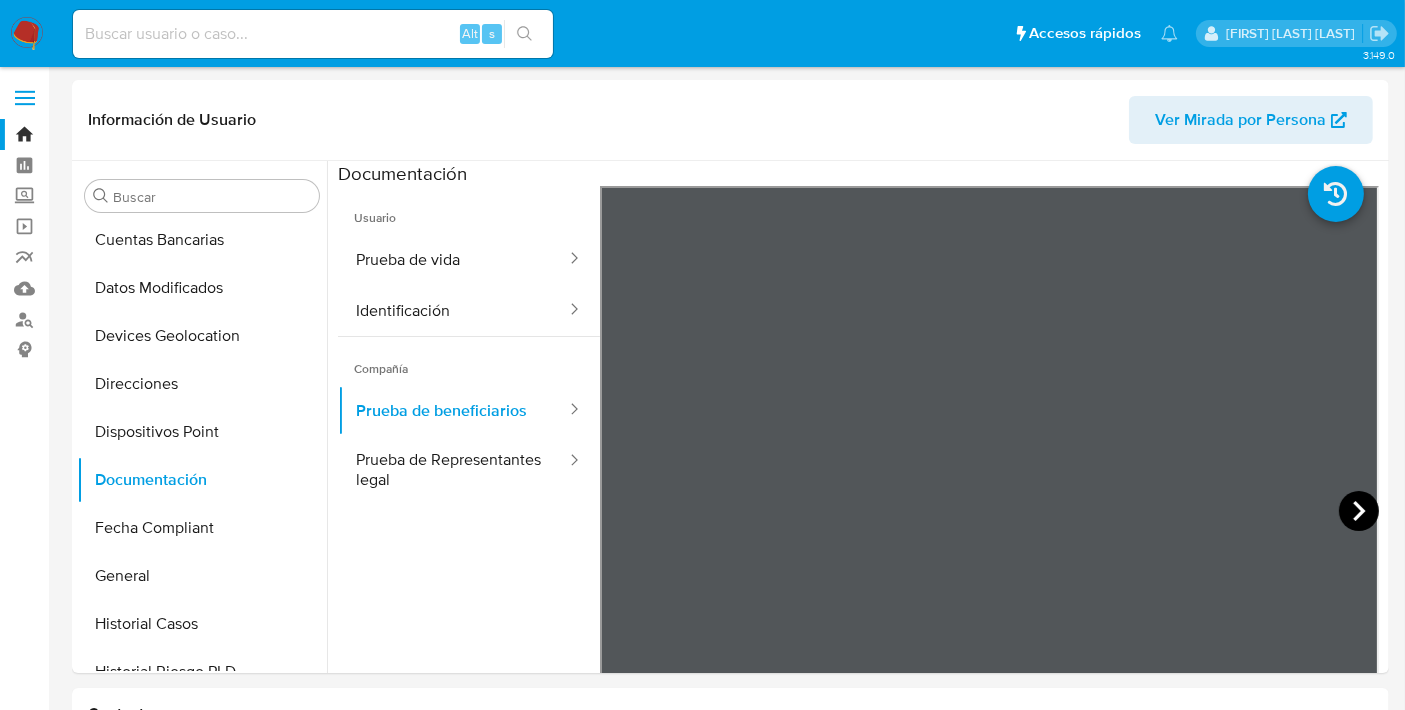 click 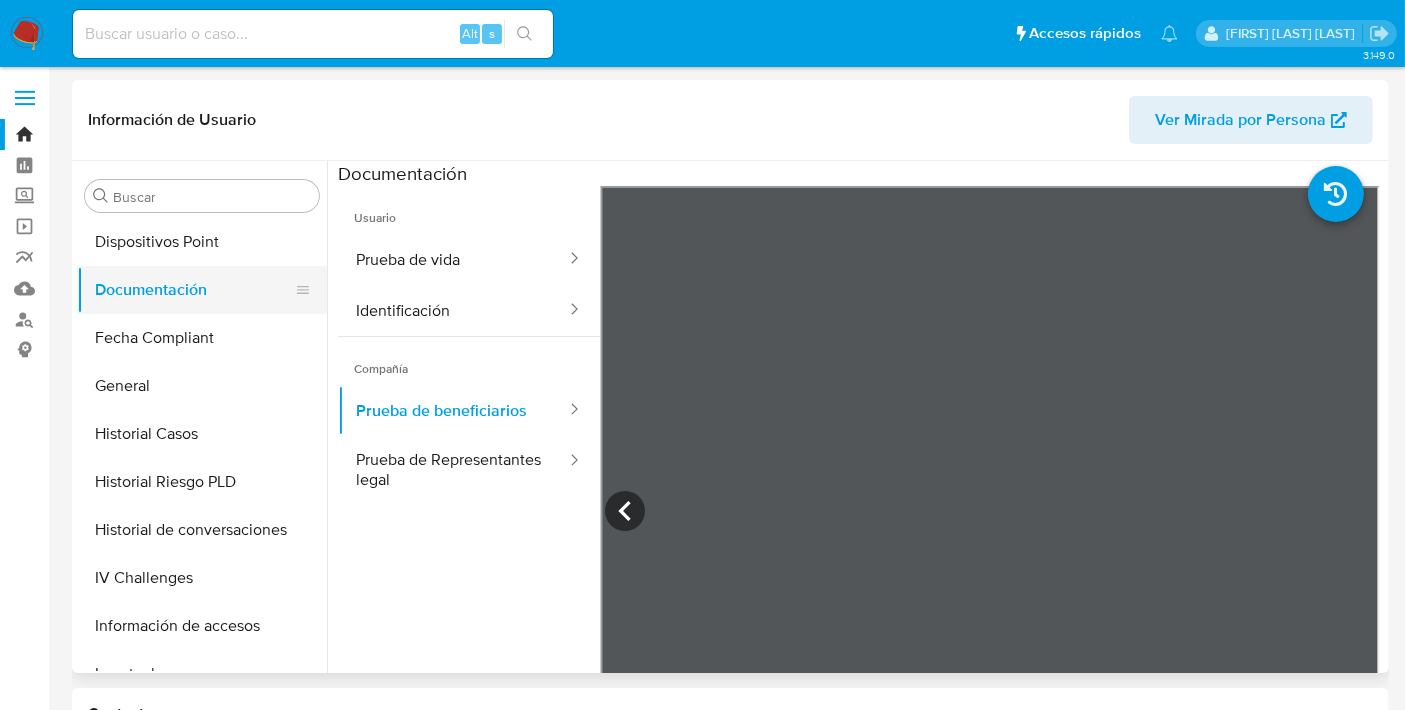 scroll, scrollTop: 387, scrollLeft: 0, axis: vertical 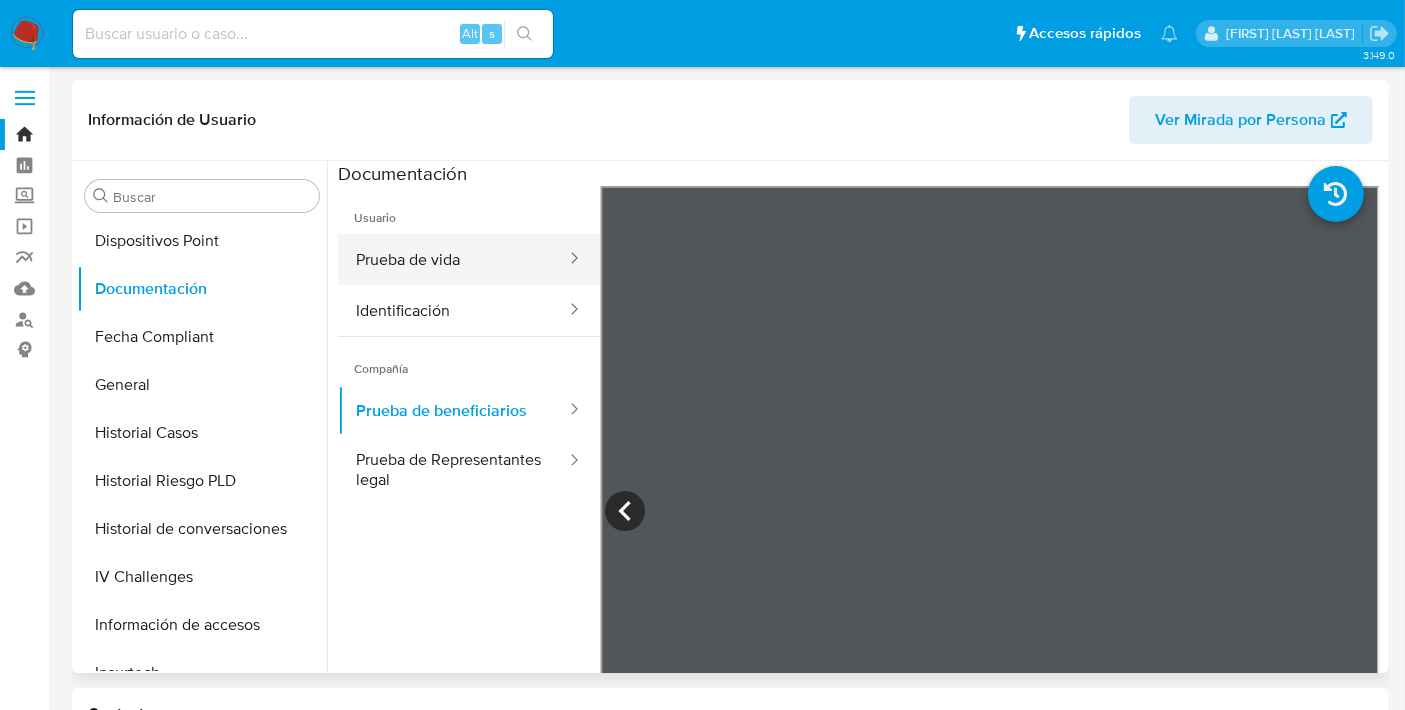 click on "Prueba de vida" at bounding box center (453, 259) 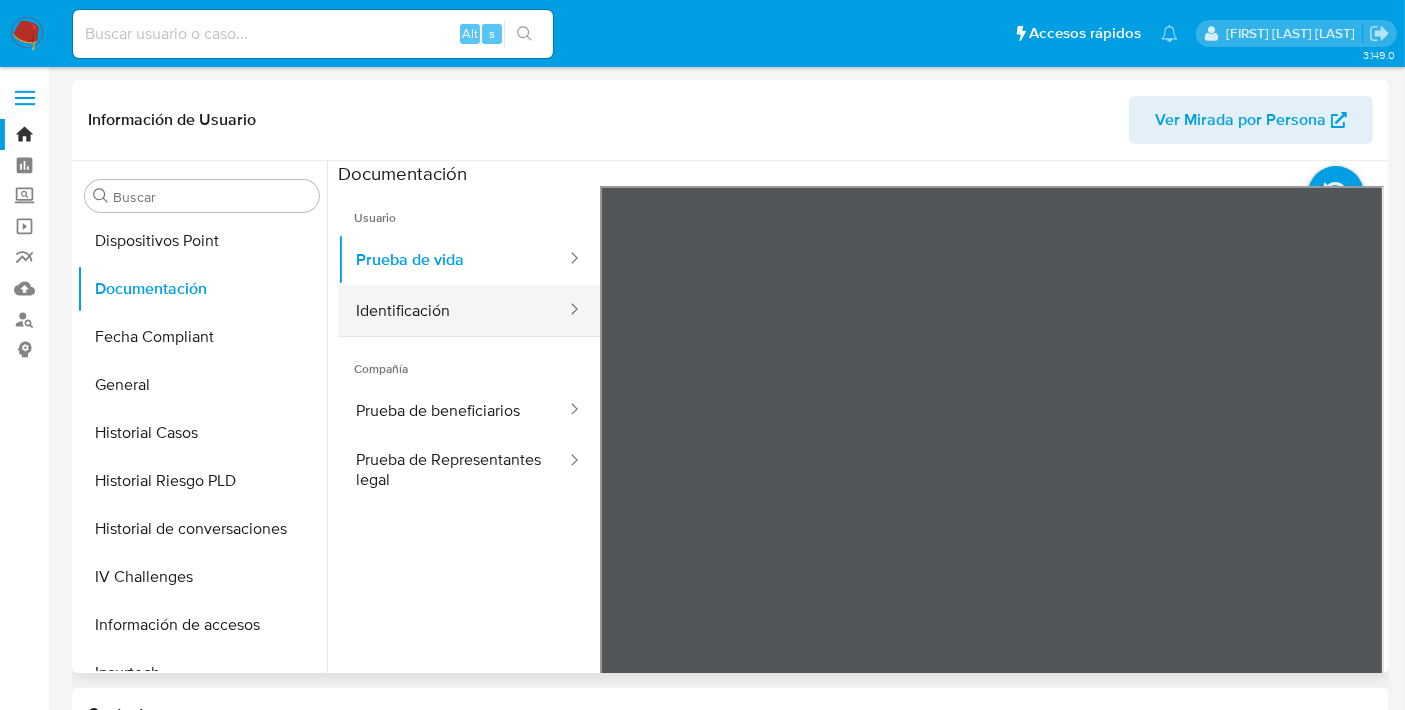 click on "Identificación" at bounding box center [453, 310] 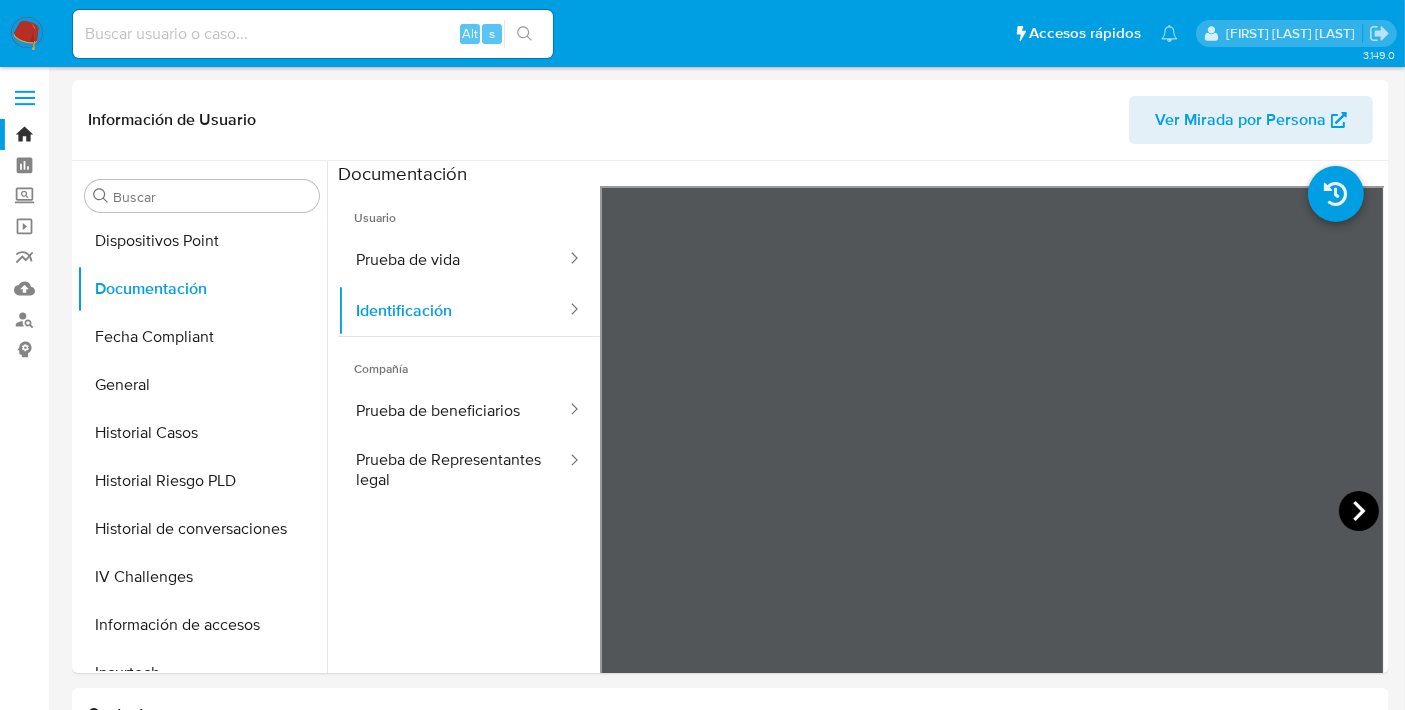 click 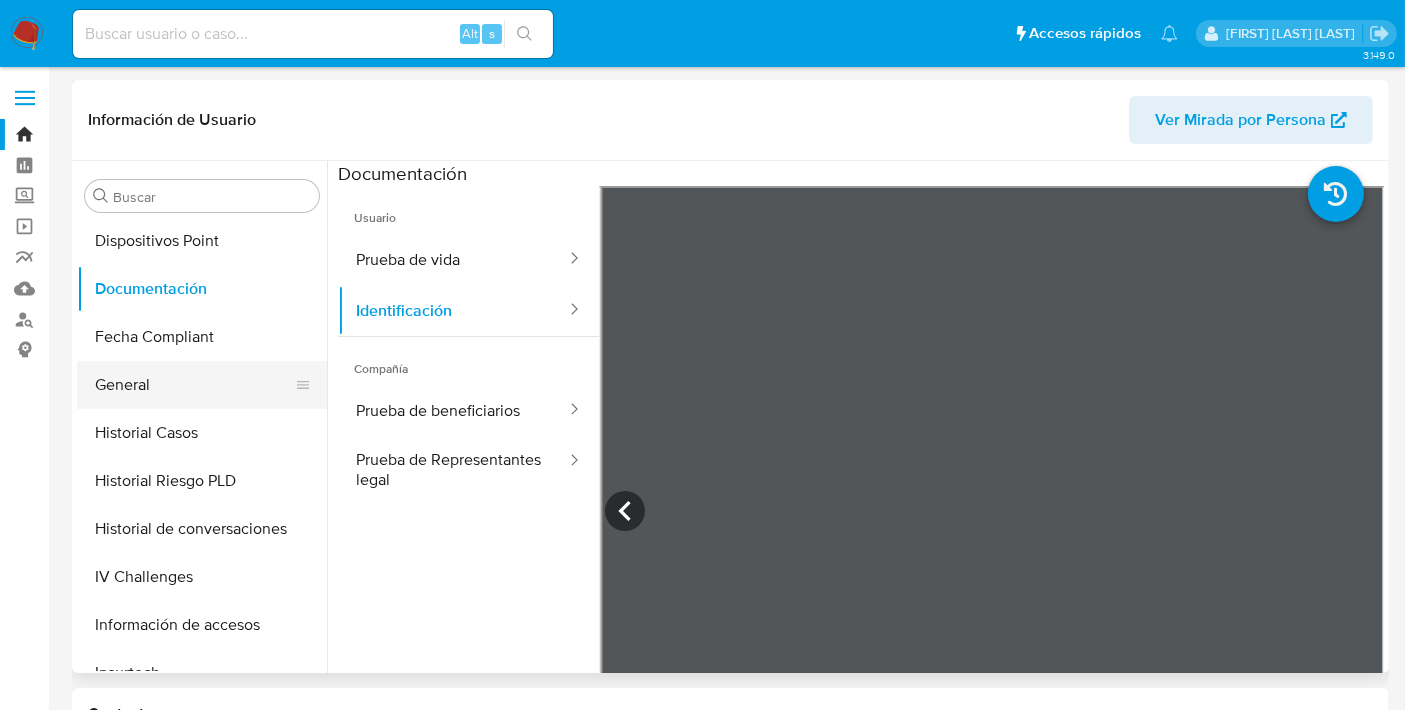 click on "General" at bounding box center [194, 385] 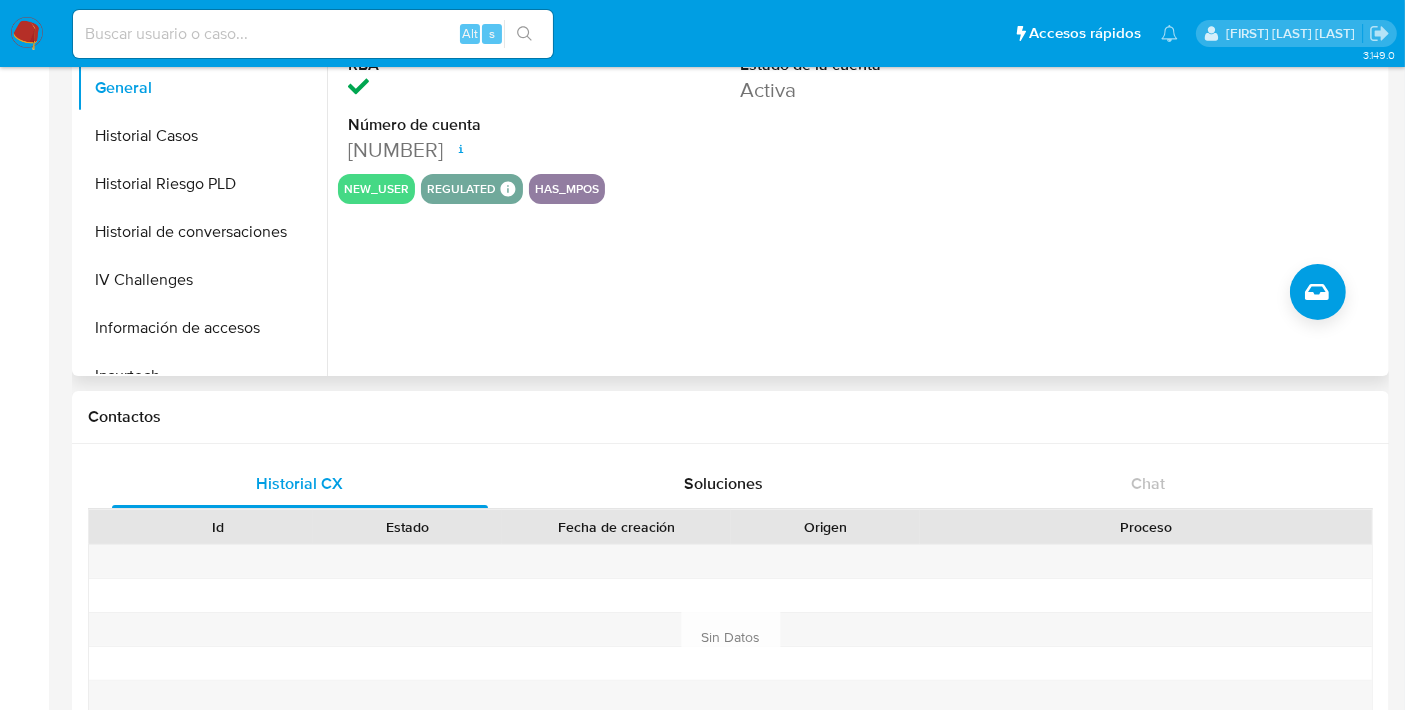 scroll, scrollTop: 304, scrollLeft: 0, axis: vertical 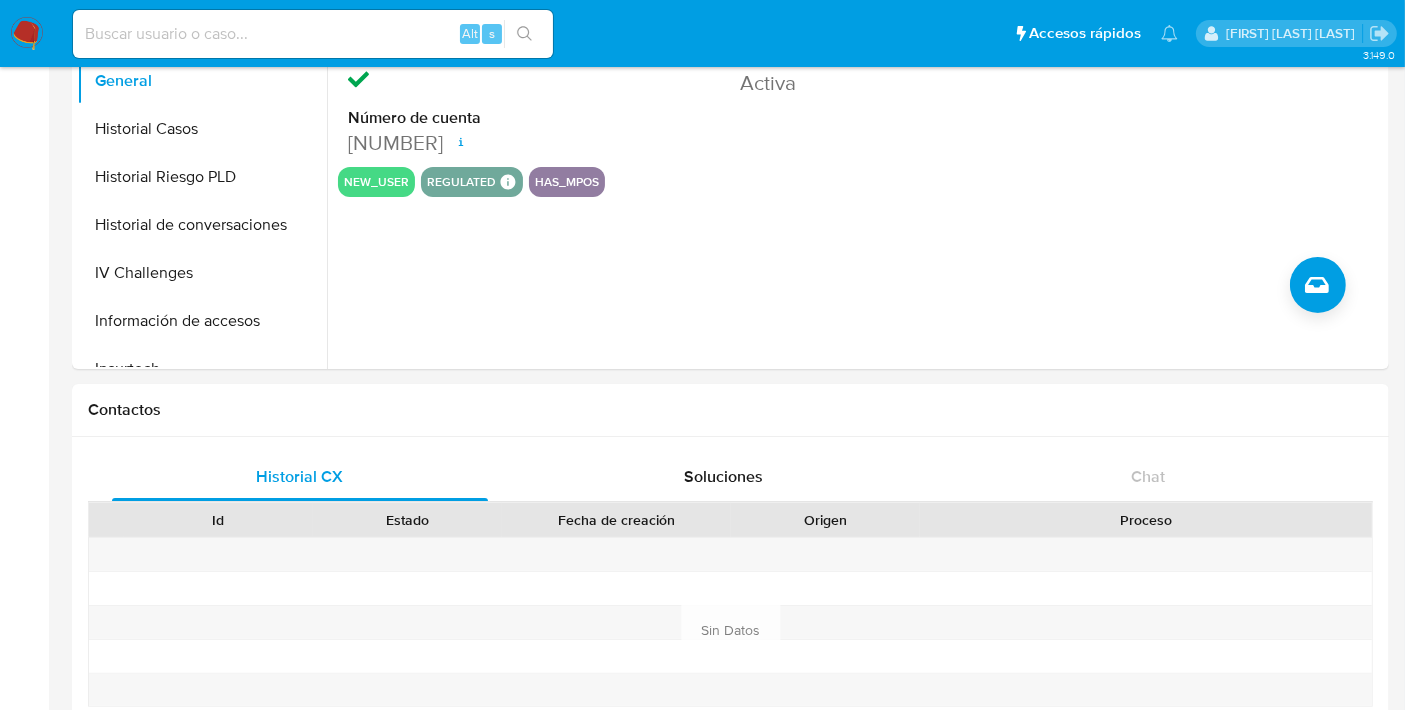 click at bounding box center [27, 34] 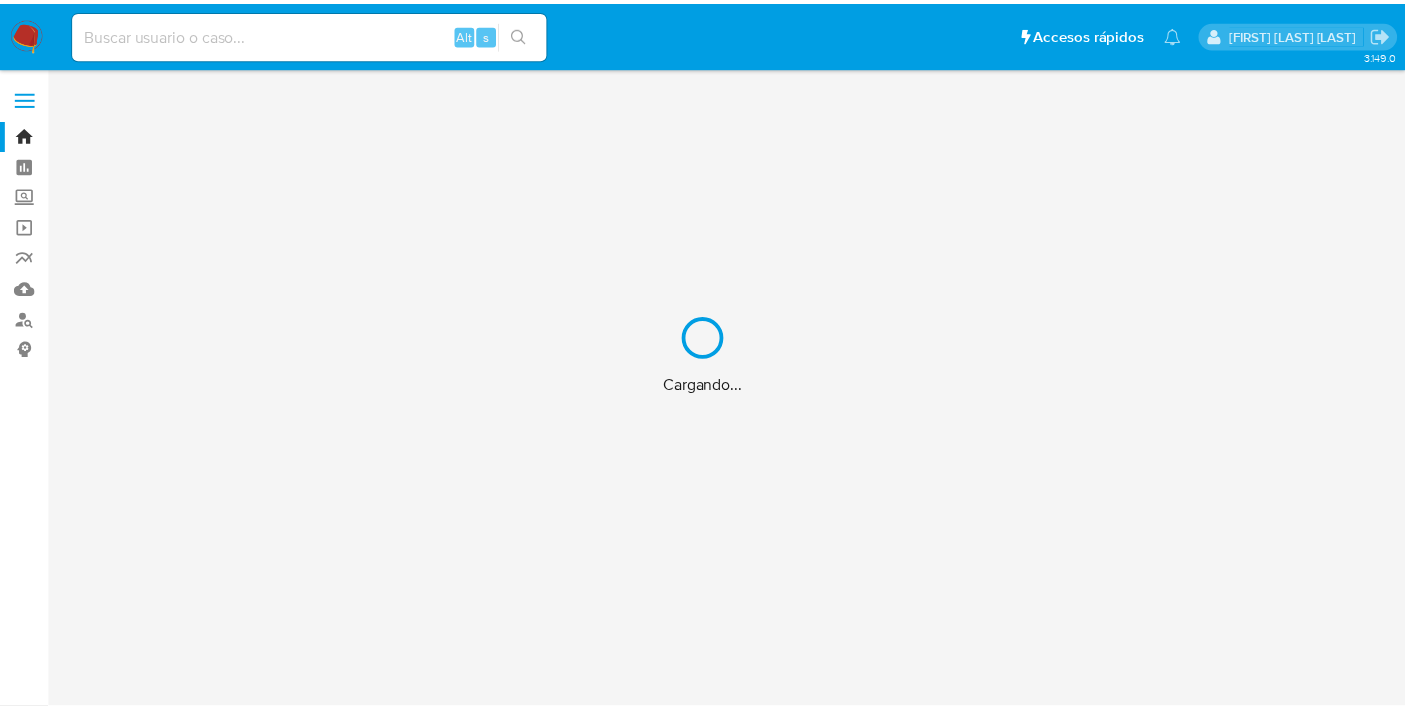 scroll, scrollTop: 0, scrollLeft: 0, axis: both 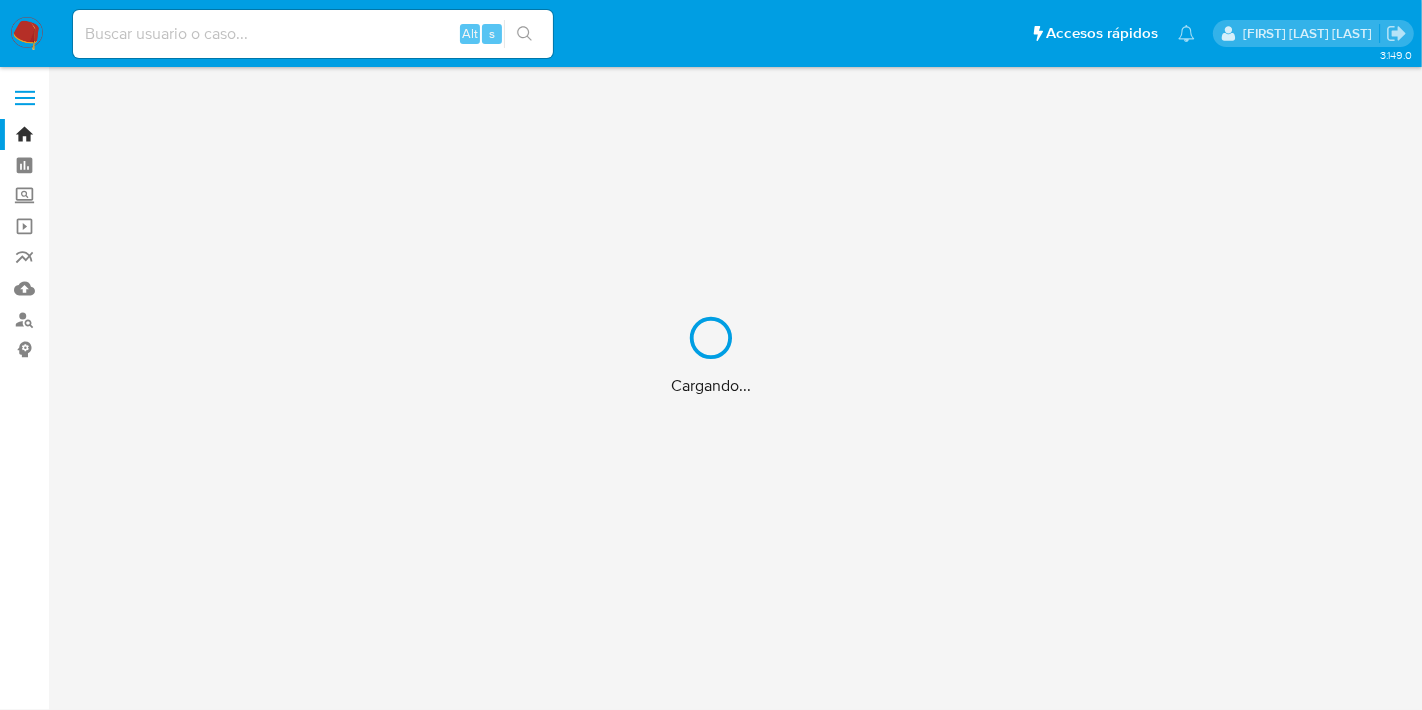 click on "Cargando..." at bounding box center [711, 355] 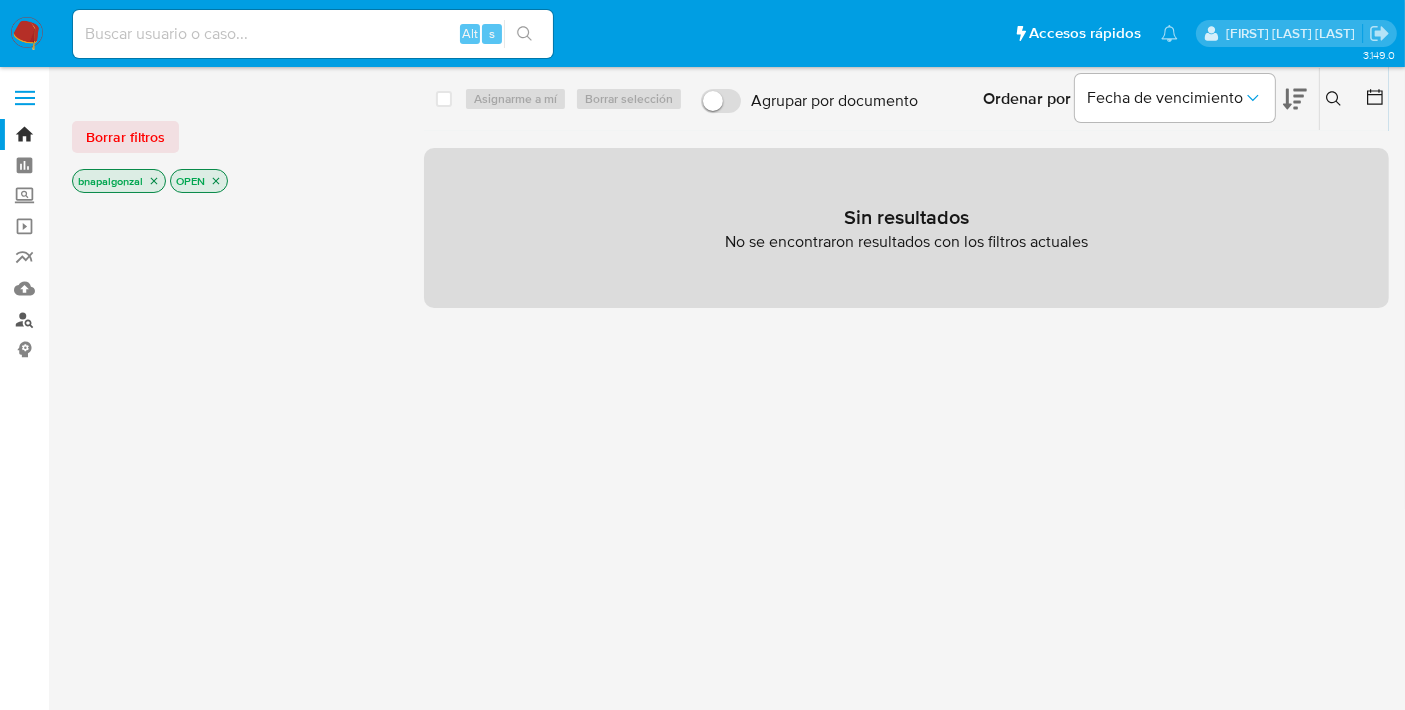 click on "Buscador de personas" at bounding box center [119, 319] 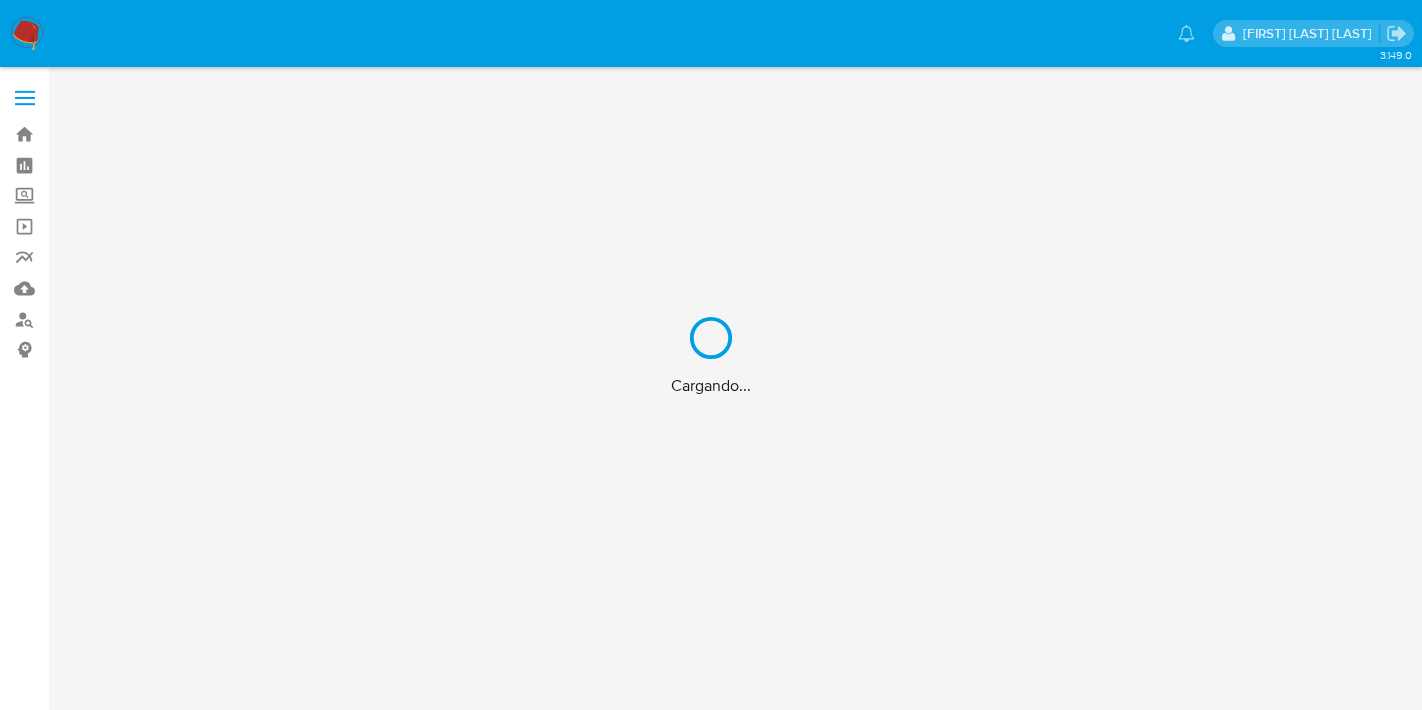 scroll, scrollTop: 0, scrollLeft: 0, axis: both 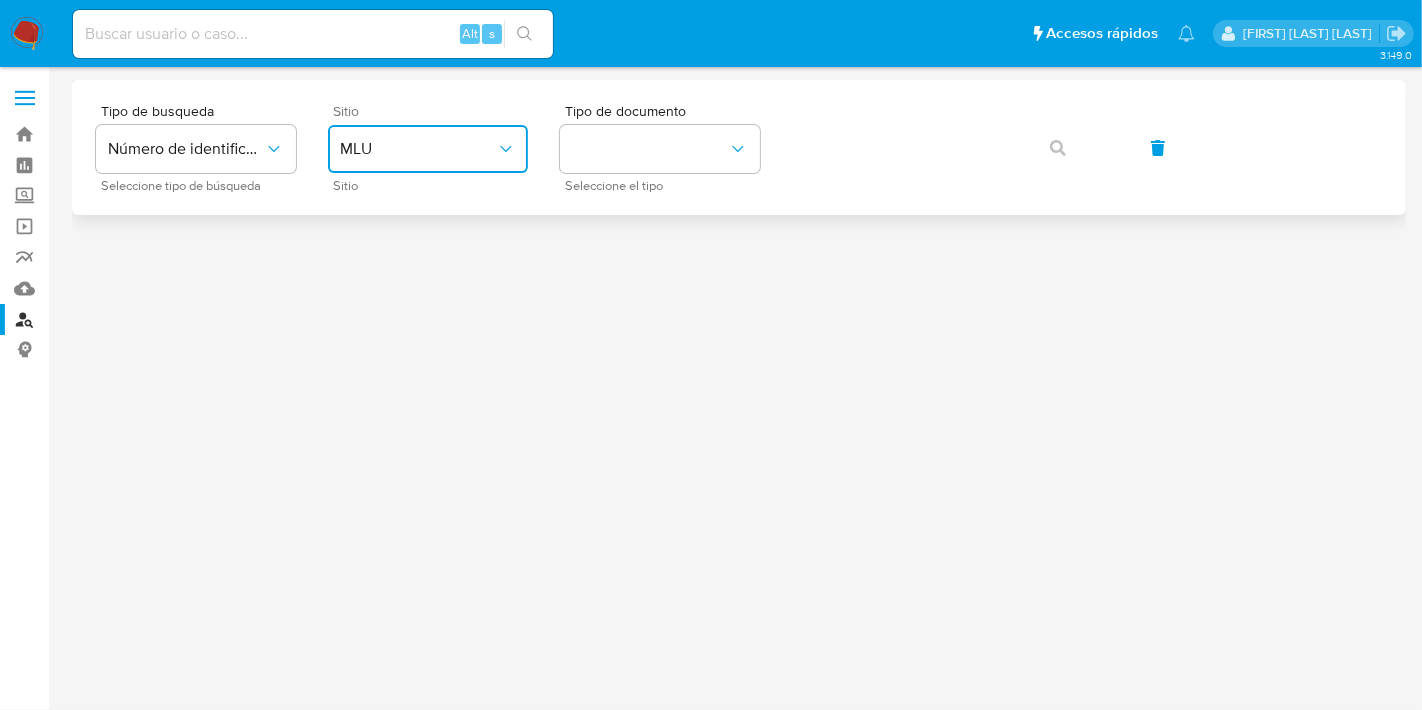 click on "MLU" at bounding box center (418, 149) 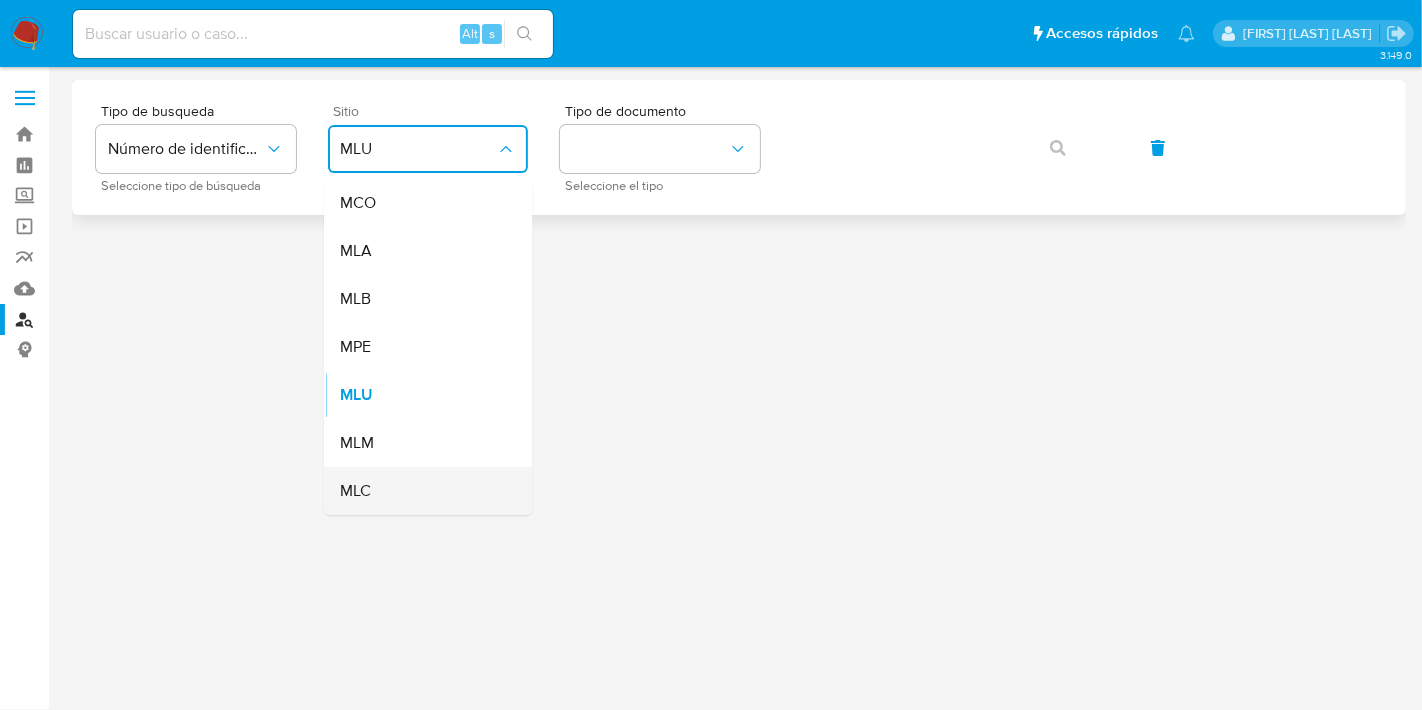 click on "MLC" at bounding box center (355, 491) 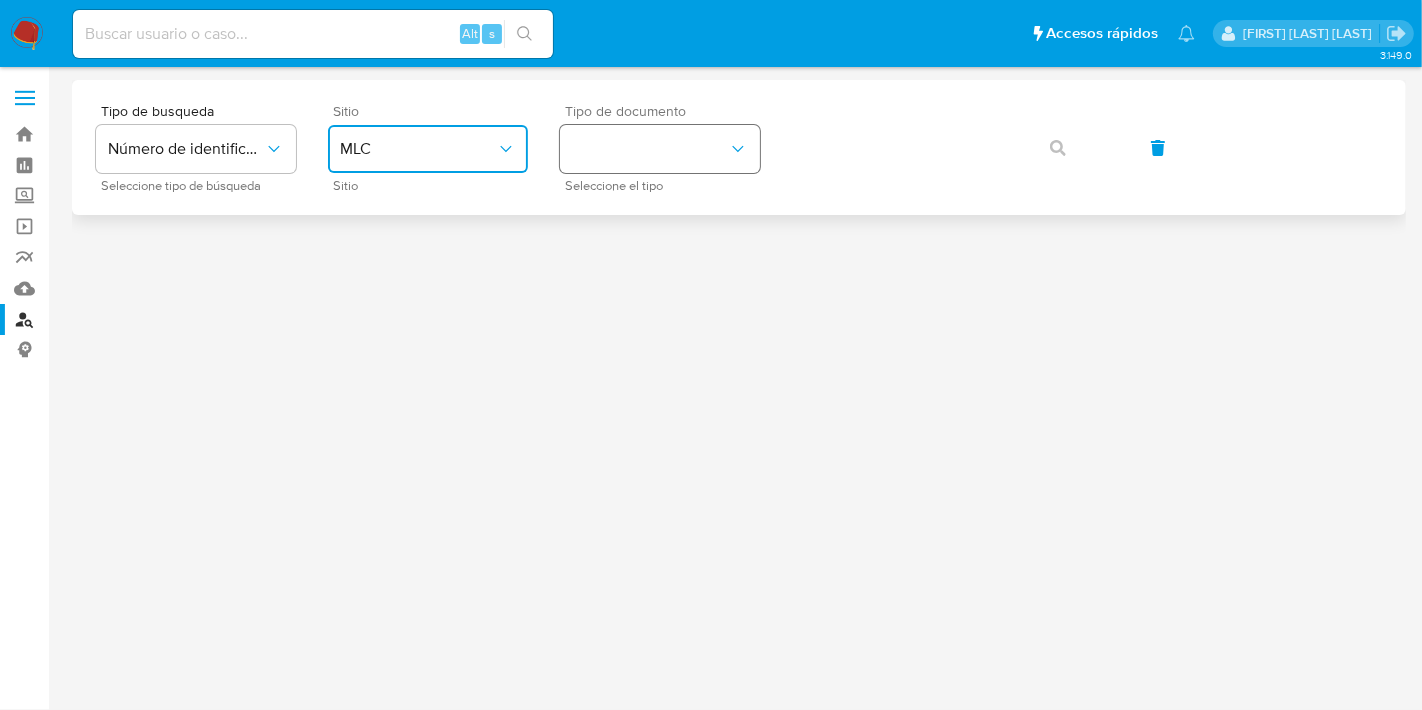 click at bounding box center [660, 149] 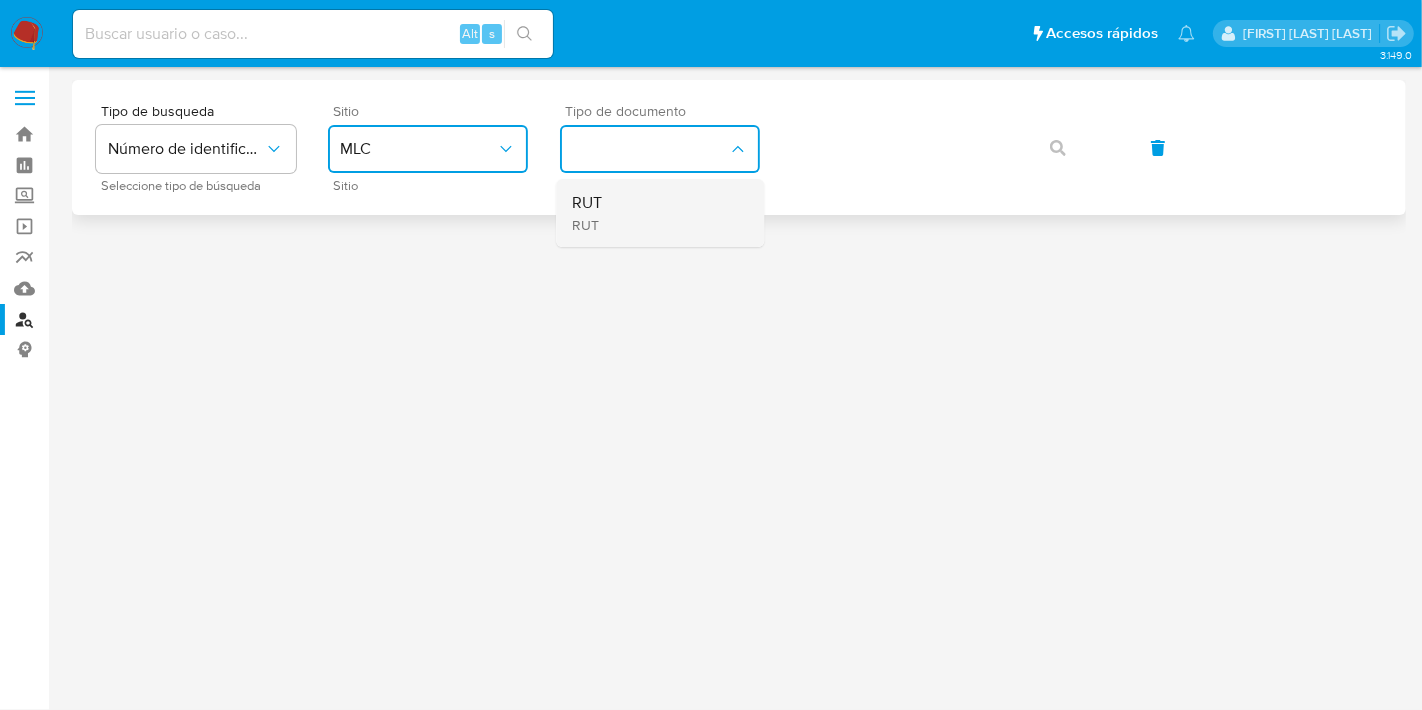 click on "RUT RUT" at bounding box center (654, 213) 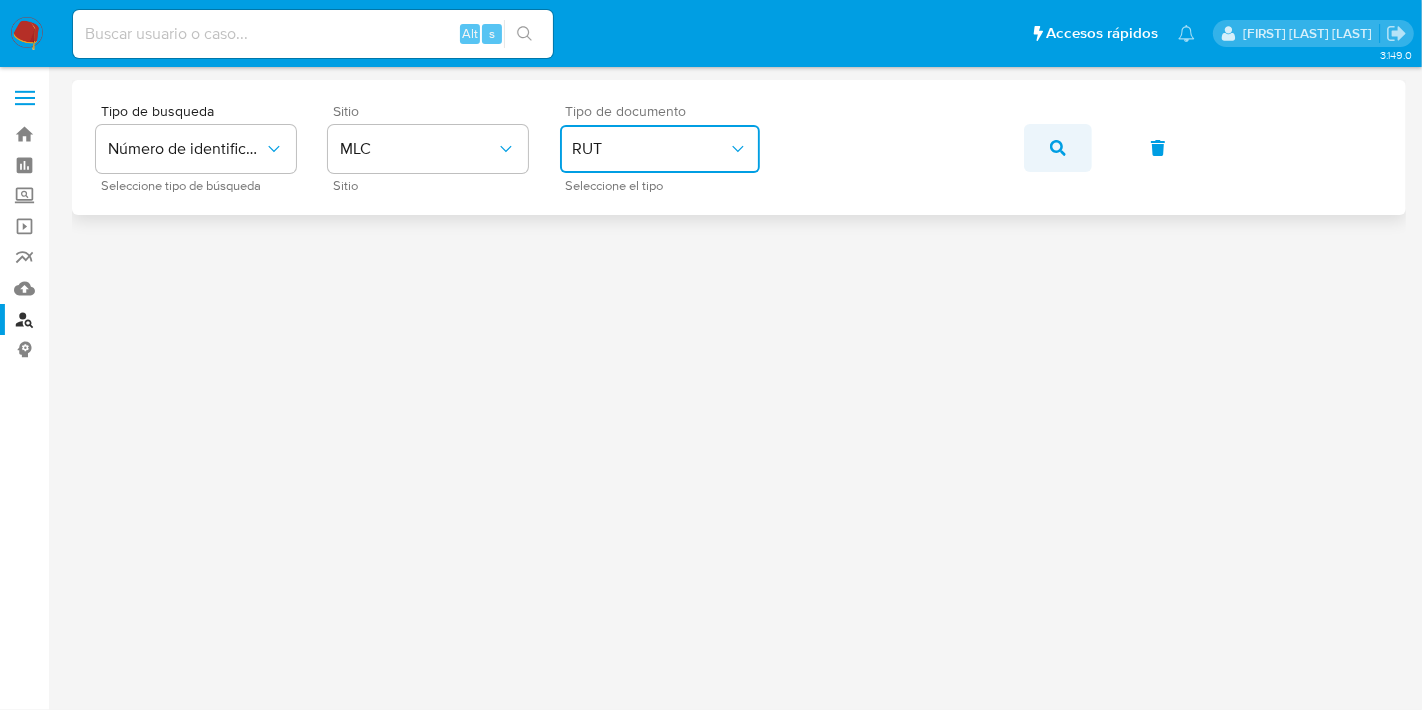 click at bounding box center [1058, 148] 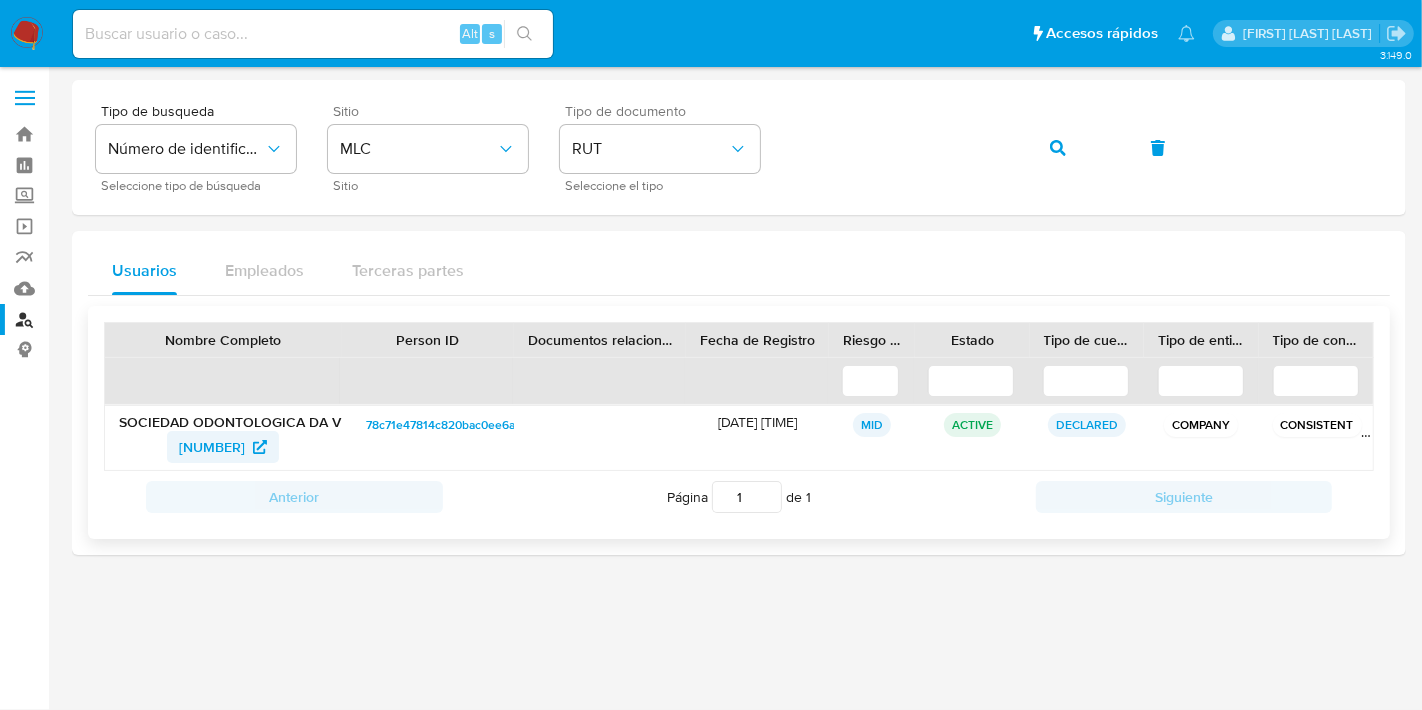 click on "1010894649" at bounding box center [212, 447] 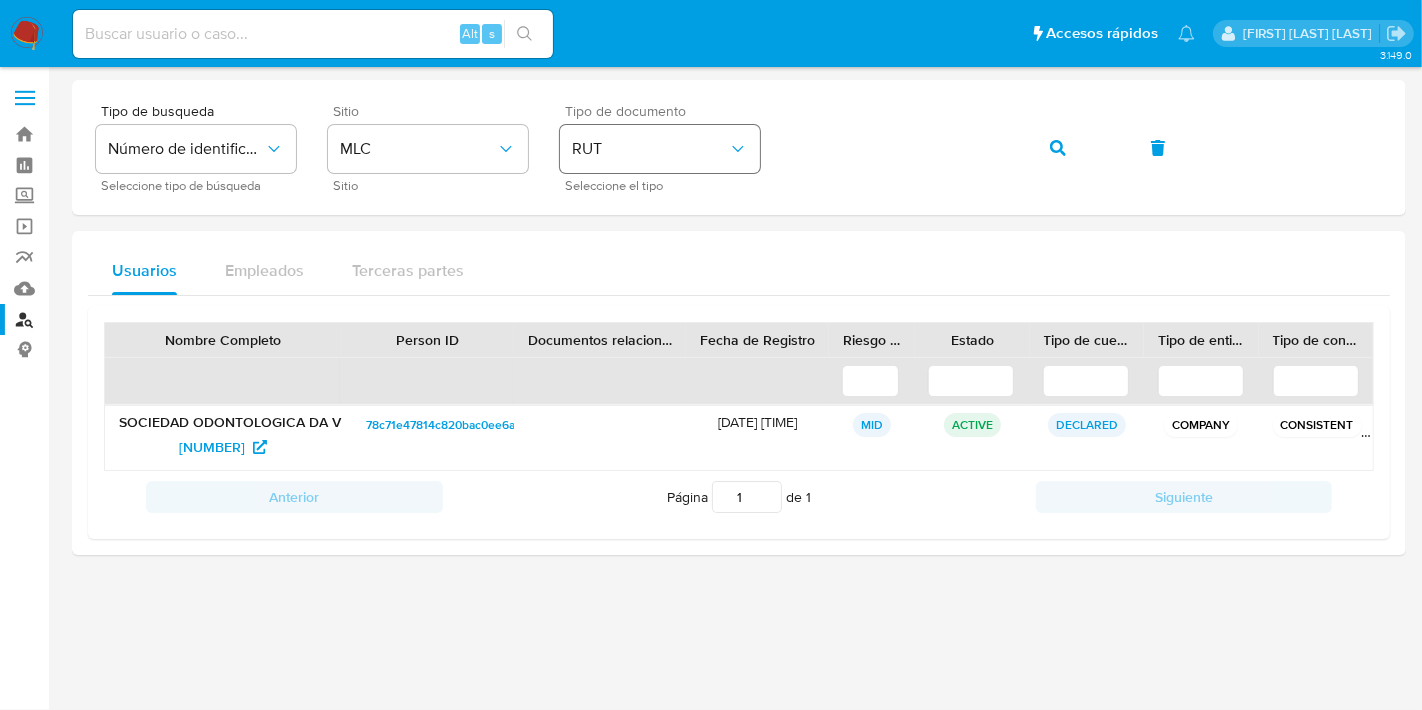 click on "Tipo de busqueda Número de identificación Seleccione tipo de búsqueda Sitio MLC Sitio Tipo de documento RUT Seleccione el tipo" at bounding box center (739, 147) 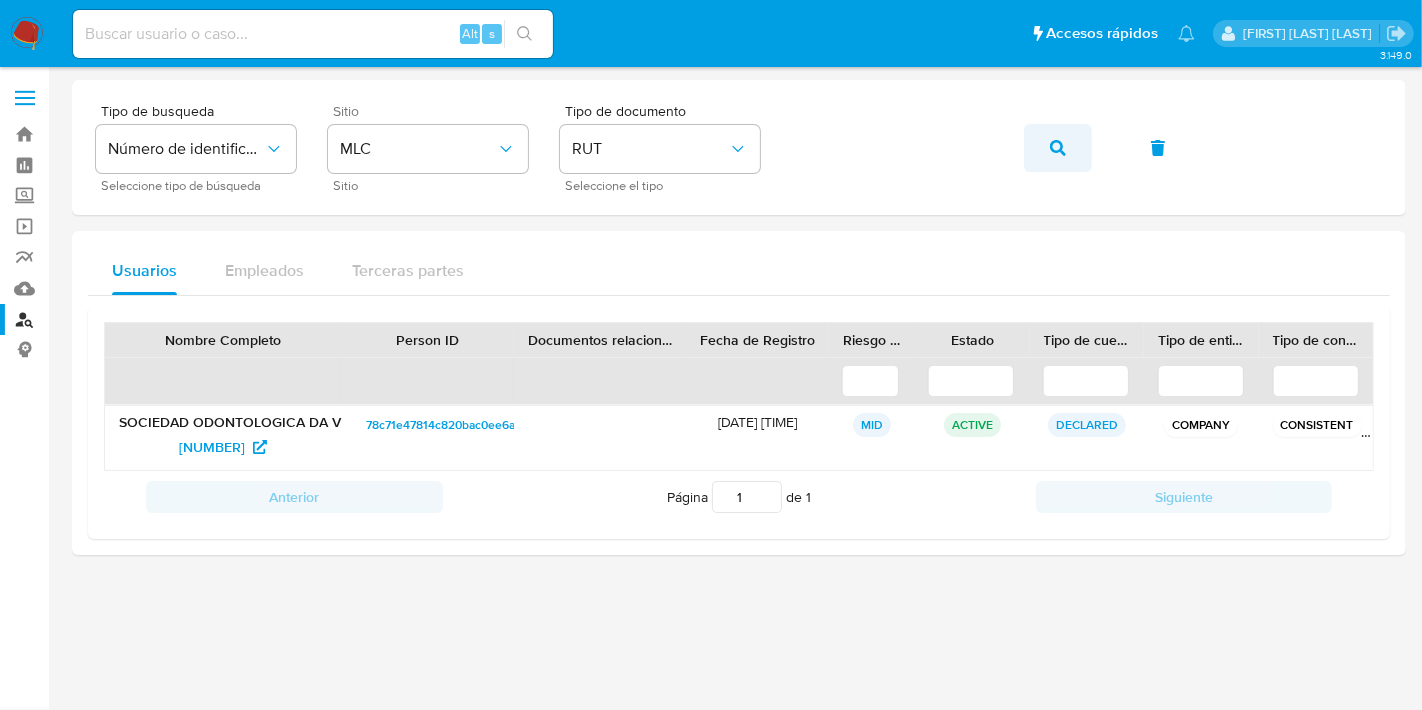 click at bounding box center (1058, 148) 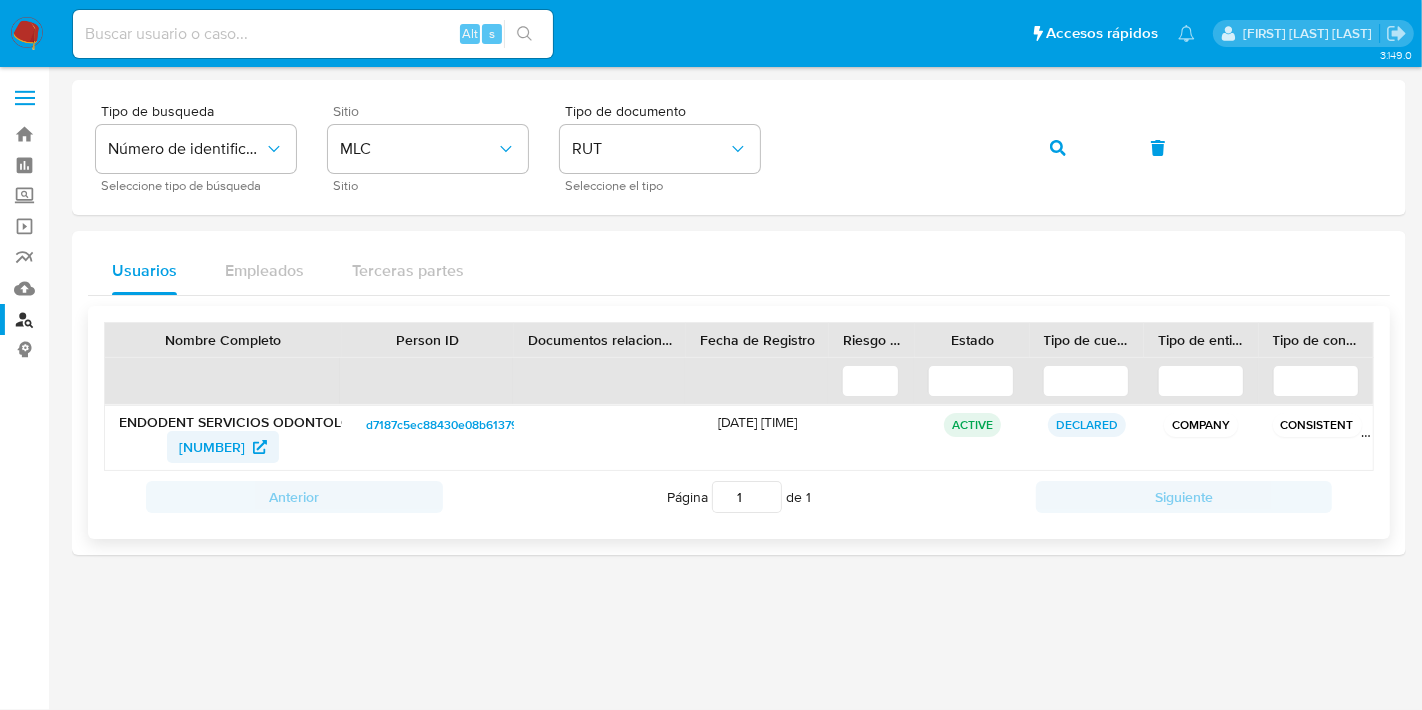 click on "2601021471" at bounding box center [212, 447] 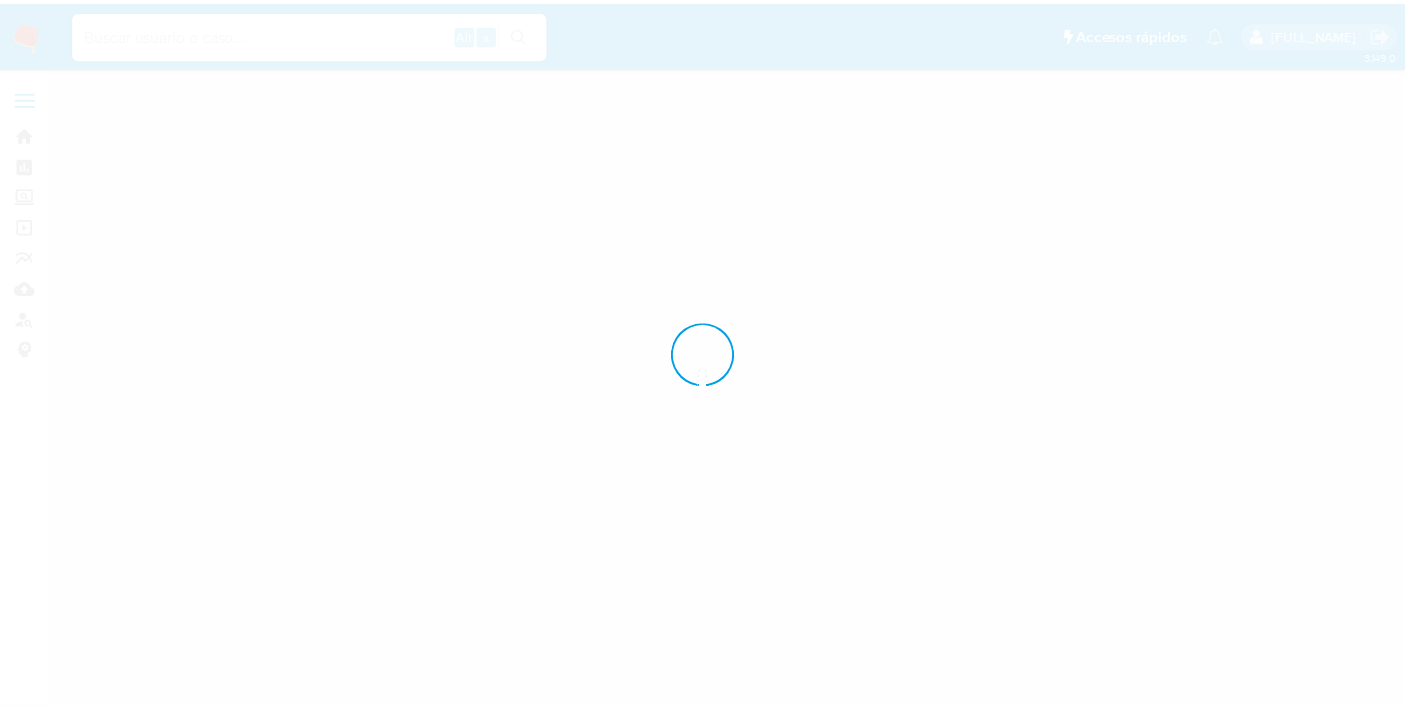 scroll, scrollTop: 0, scrollLeft: 0, axis: both 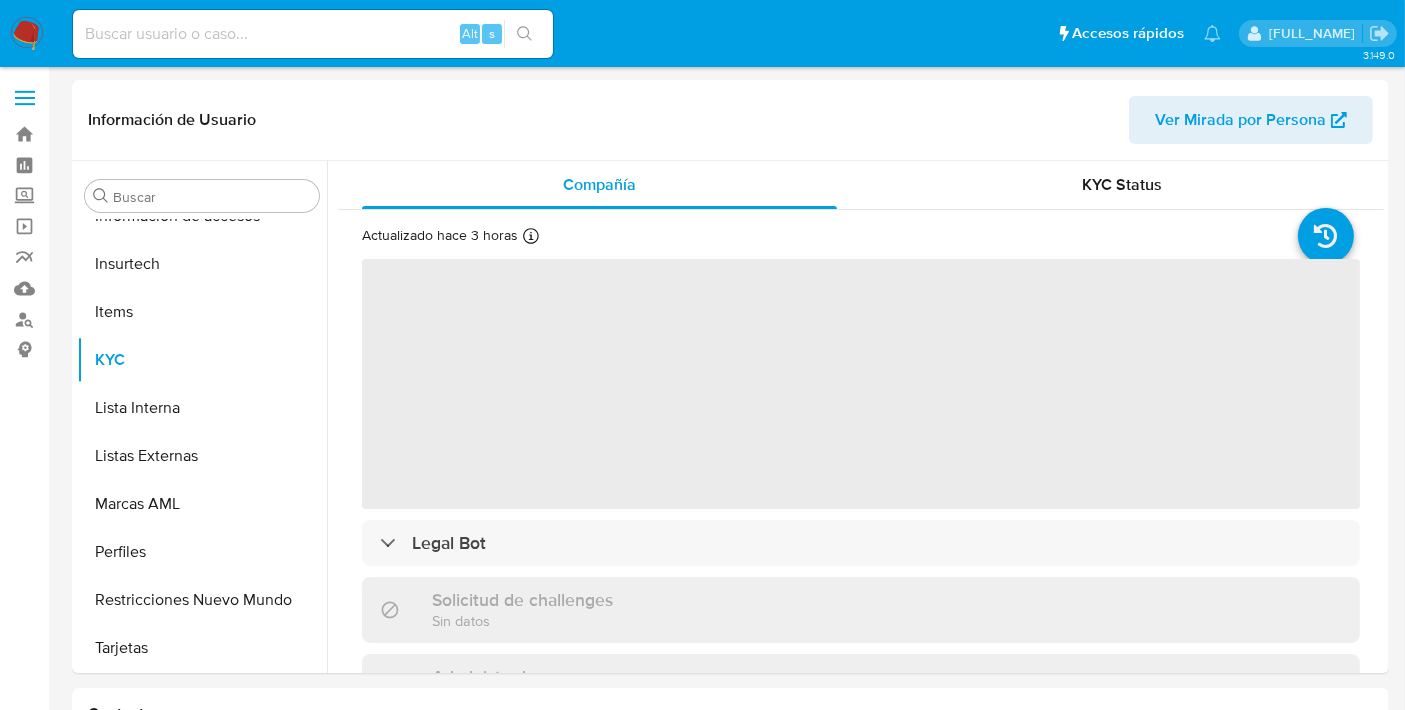 select on "10" 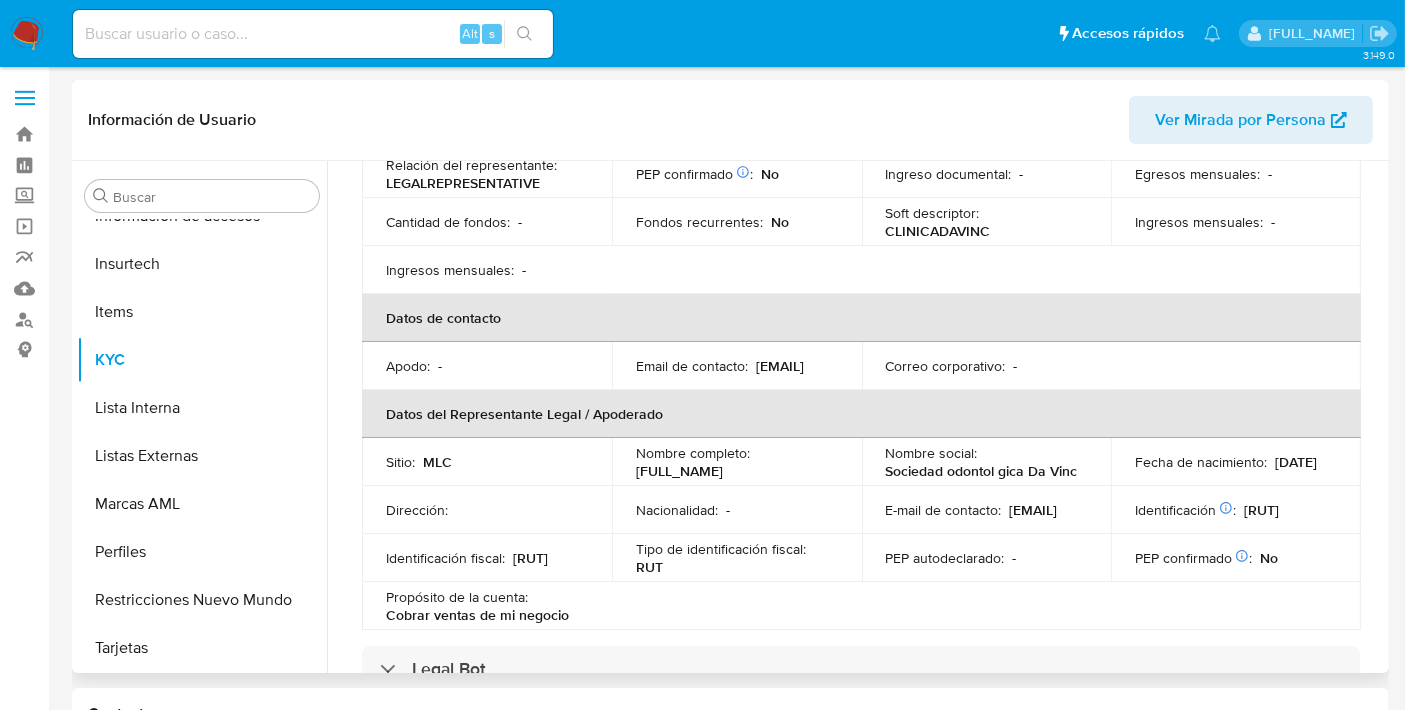 scroll, scrollTop: 0, scrollLeft: 0, axis: both 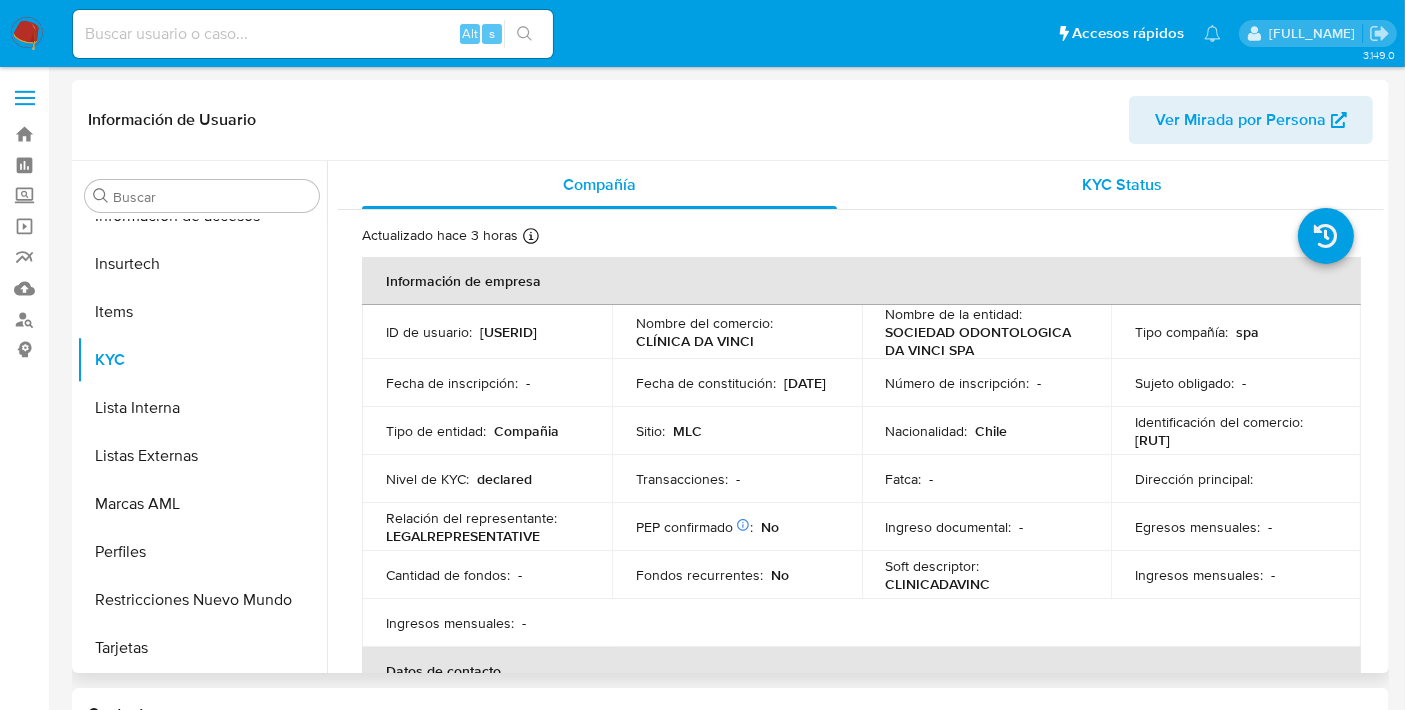 click on "KYC Status" at bounding box center (1123, 184) 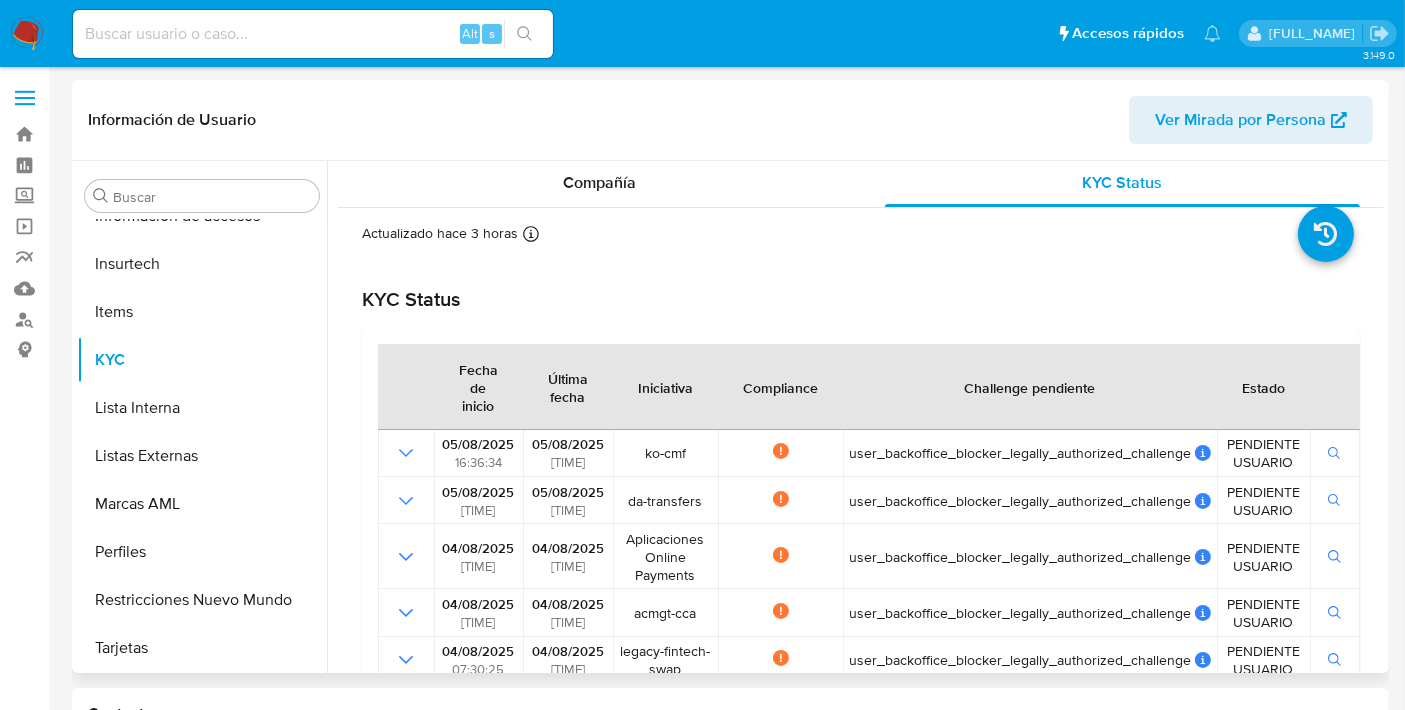 scroll, scrollTop: 0, scrollLeft: 0, axis: both 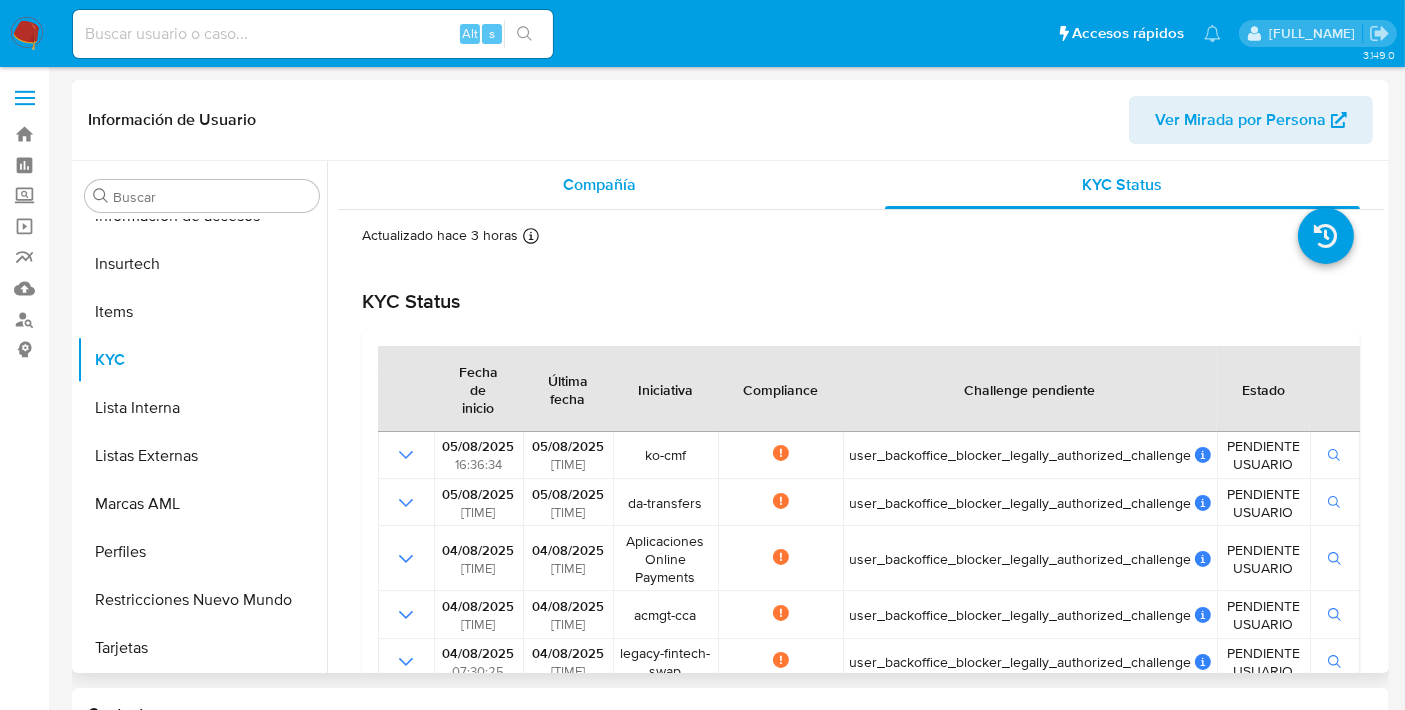 click on "Compañía" at bounding box center (599, 185) 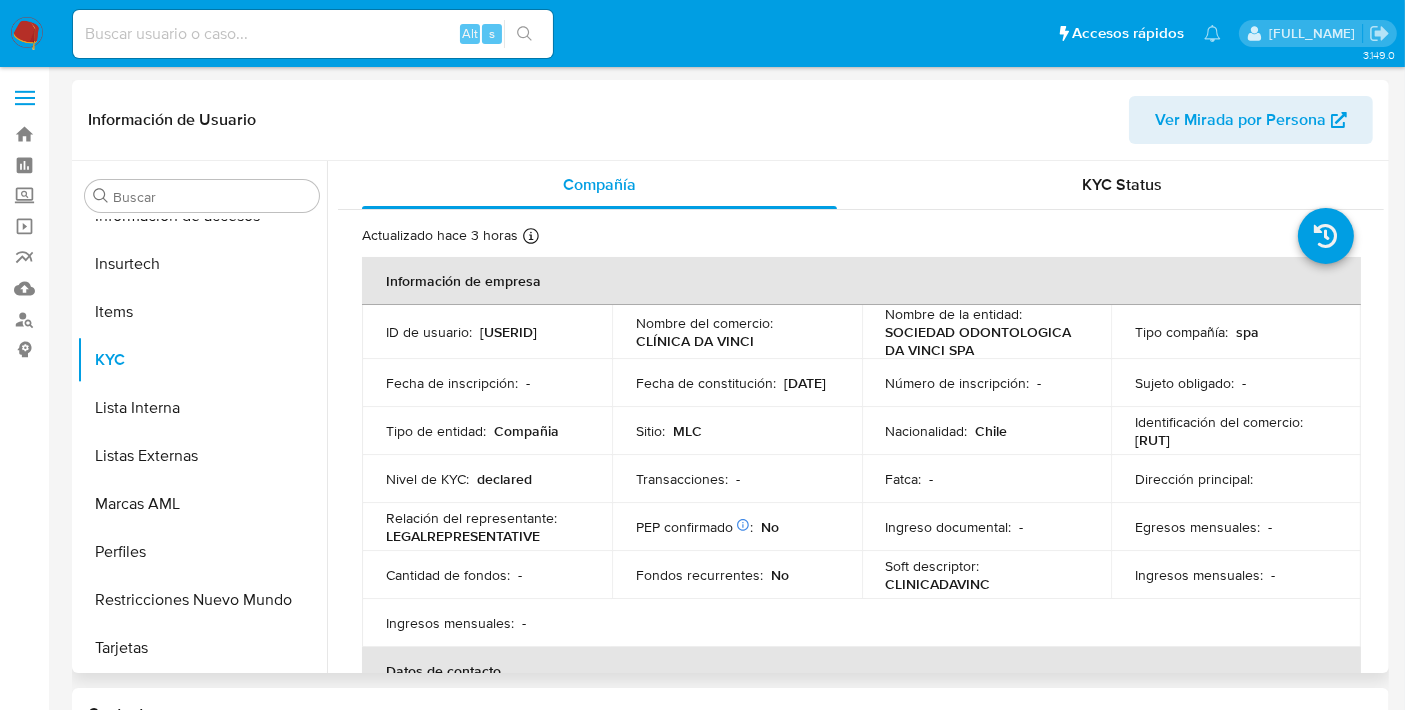 drag, startPoint x: 477, startPoint y: 327, endPoint x: 574, endPoint y: 324, distance: 97.04638 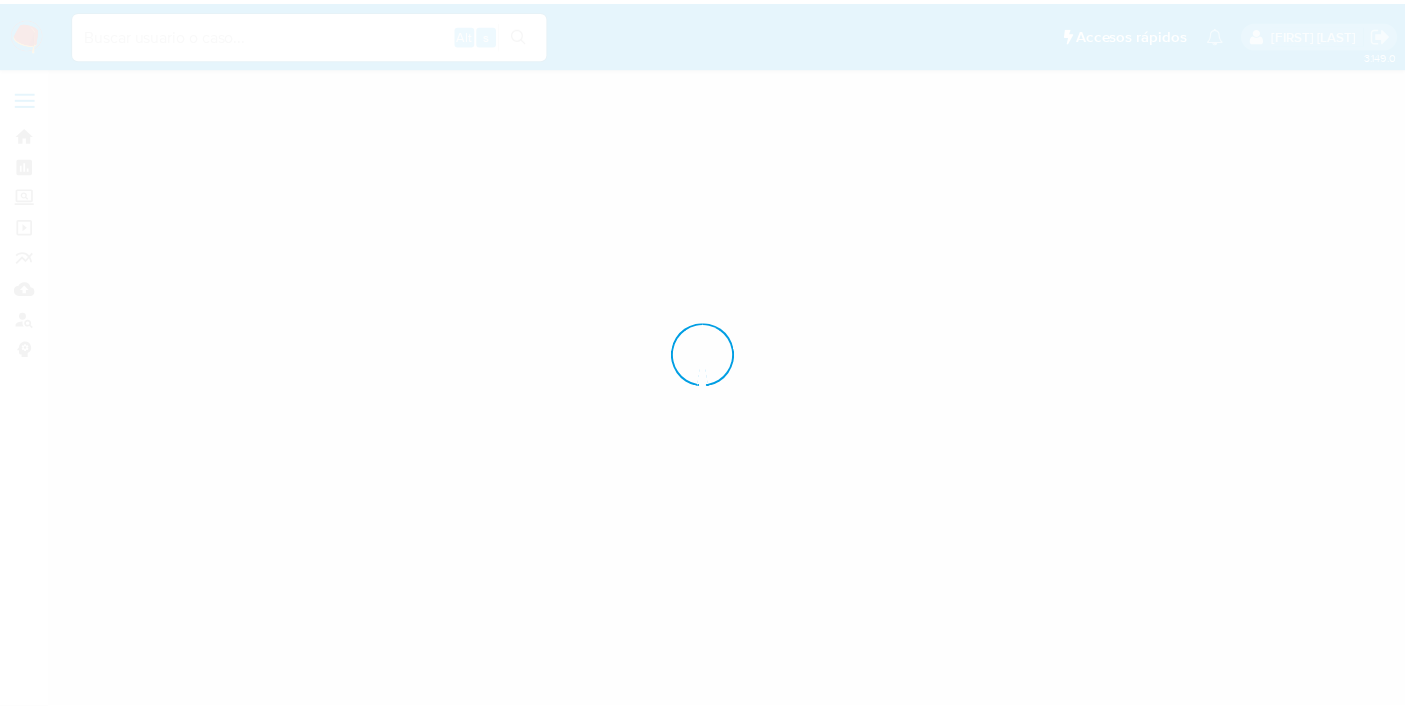 scroll, scrollTop: 0, scrollLeft: 0, axis: both 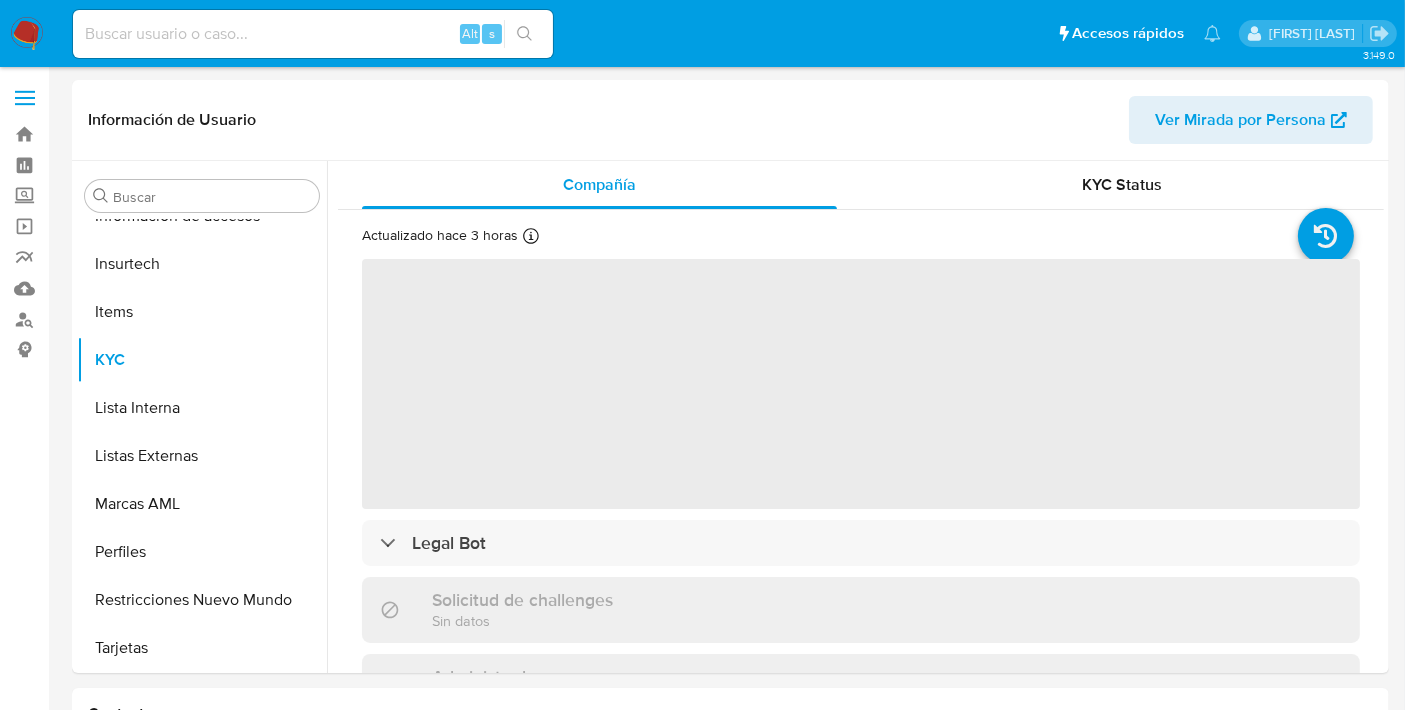 select on "10" 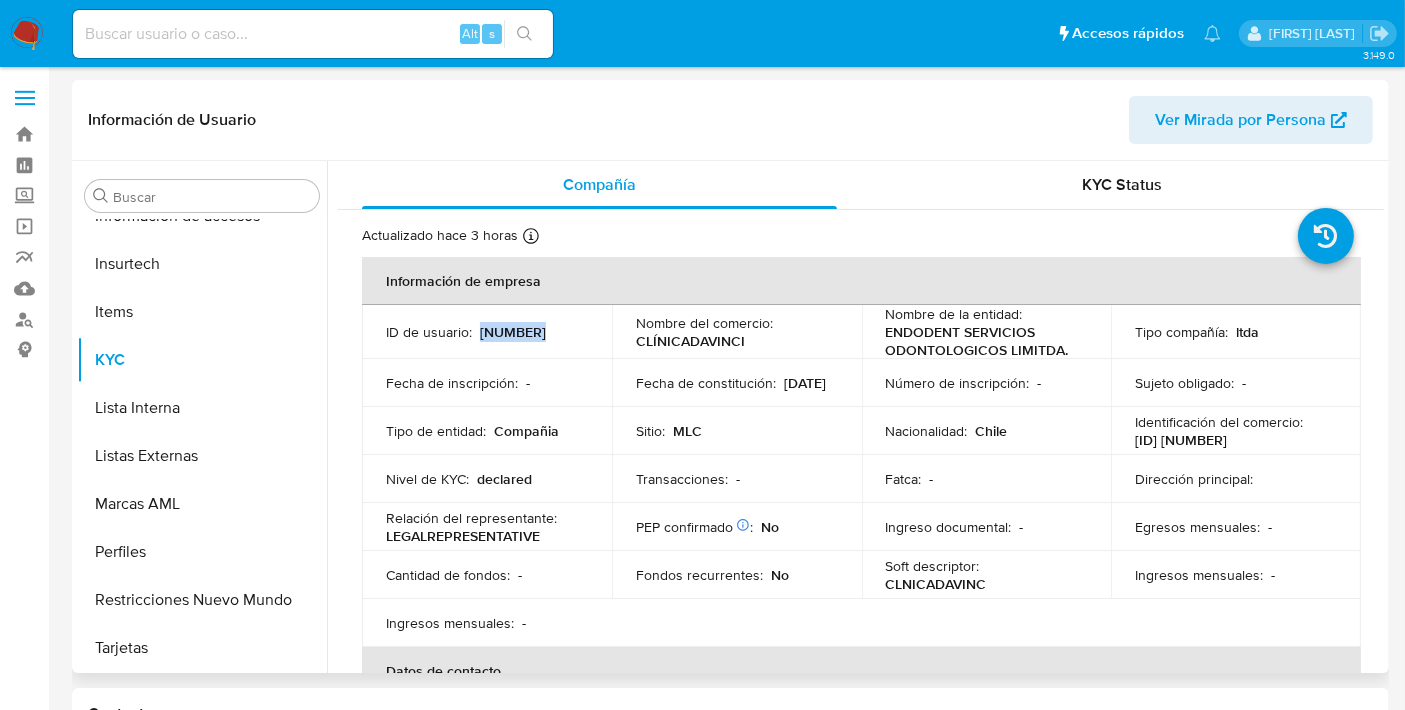 drag, startPoint x: 480, startPoint y: 328, endPoint x: 611, endPoint y: 326, distance: 131.01526 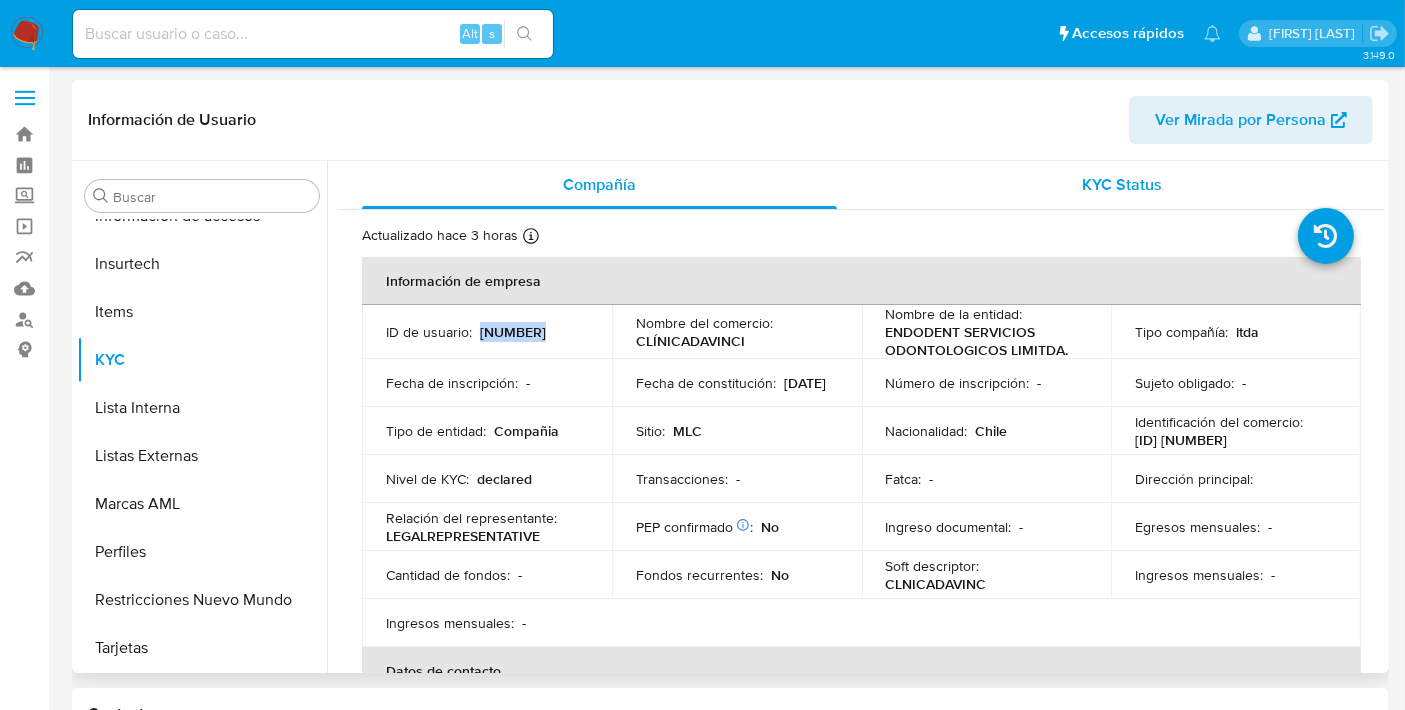 click on "KYC Status" at bounding box center (1122, 185) 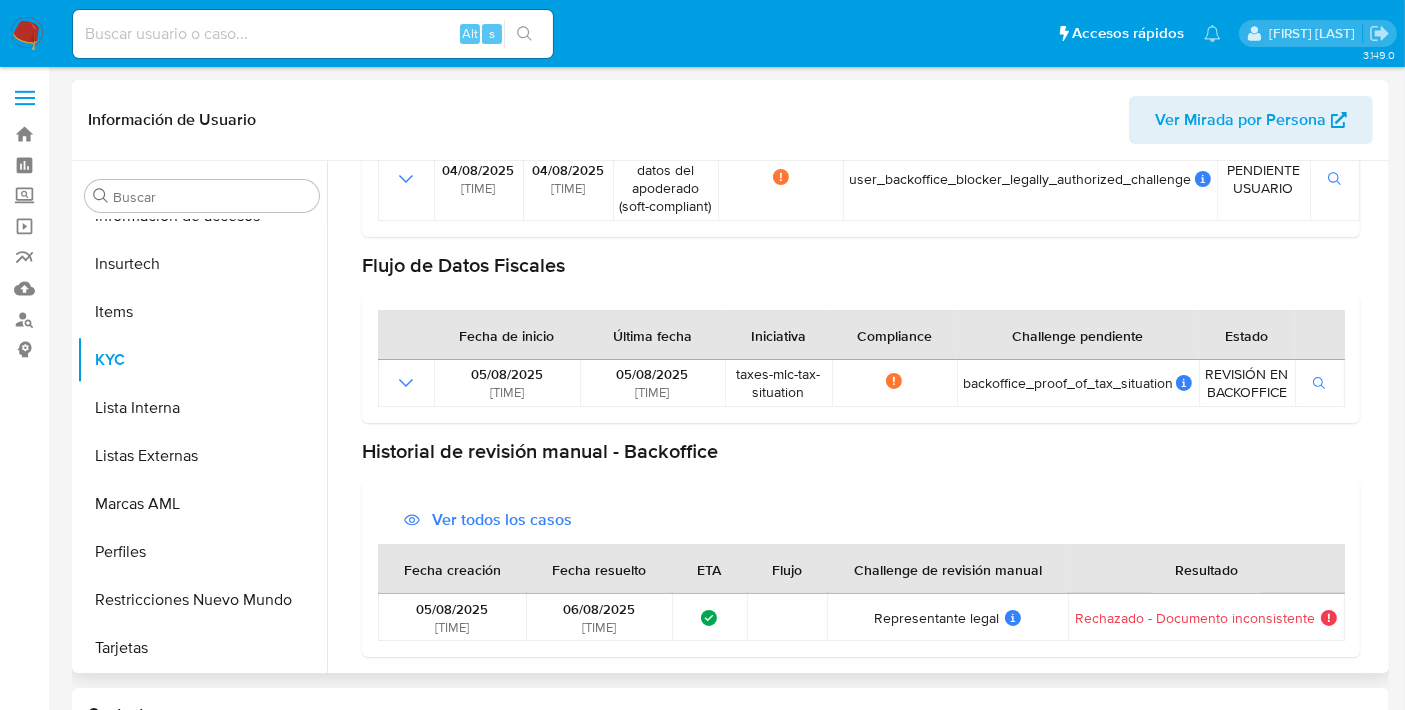 scroll, scrollTop: 554, scrollLeft: 0, axis: vertical 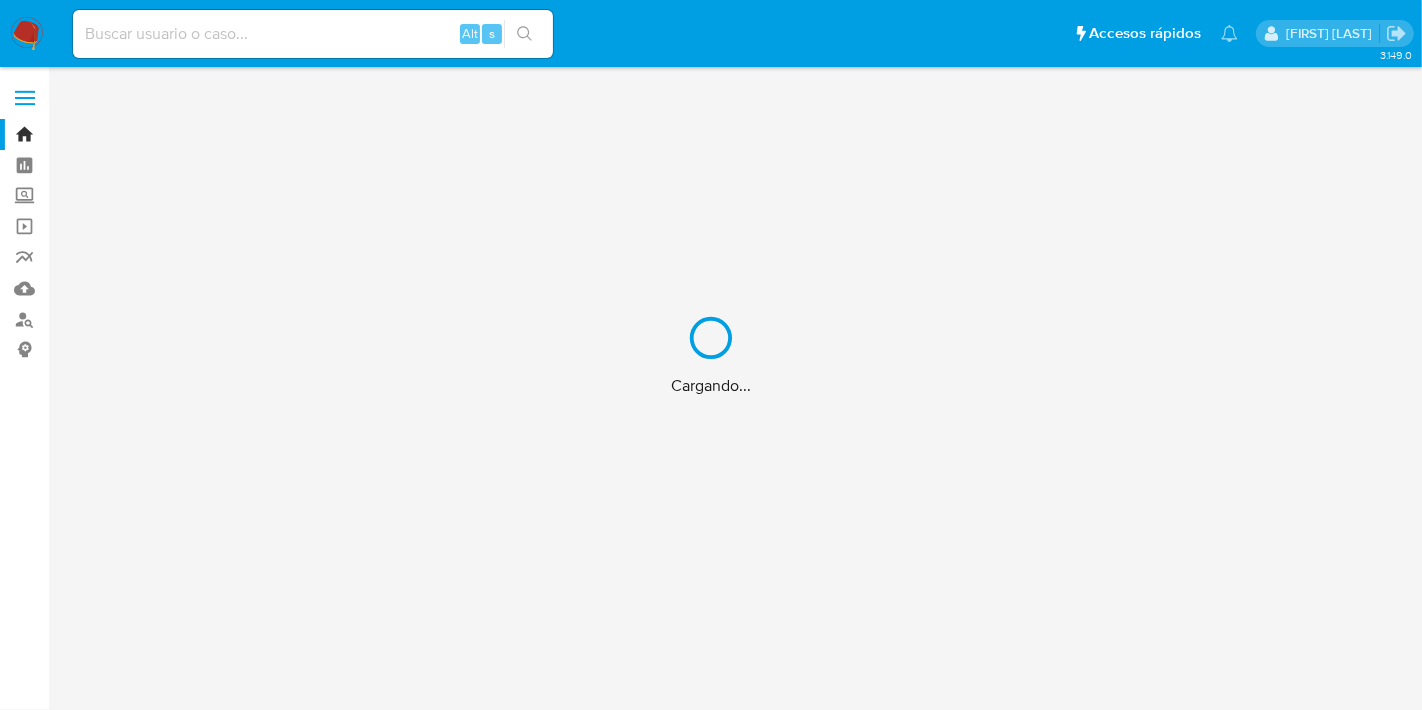 click on "Cargando..." at bounding box center [711, 355] 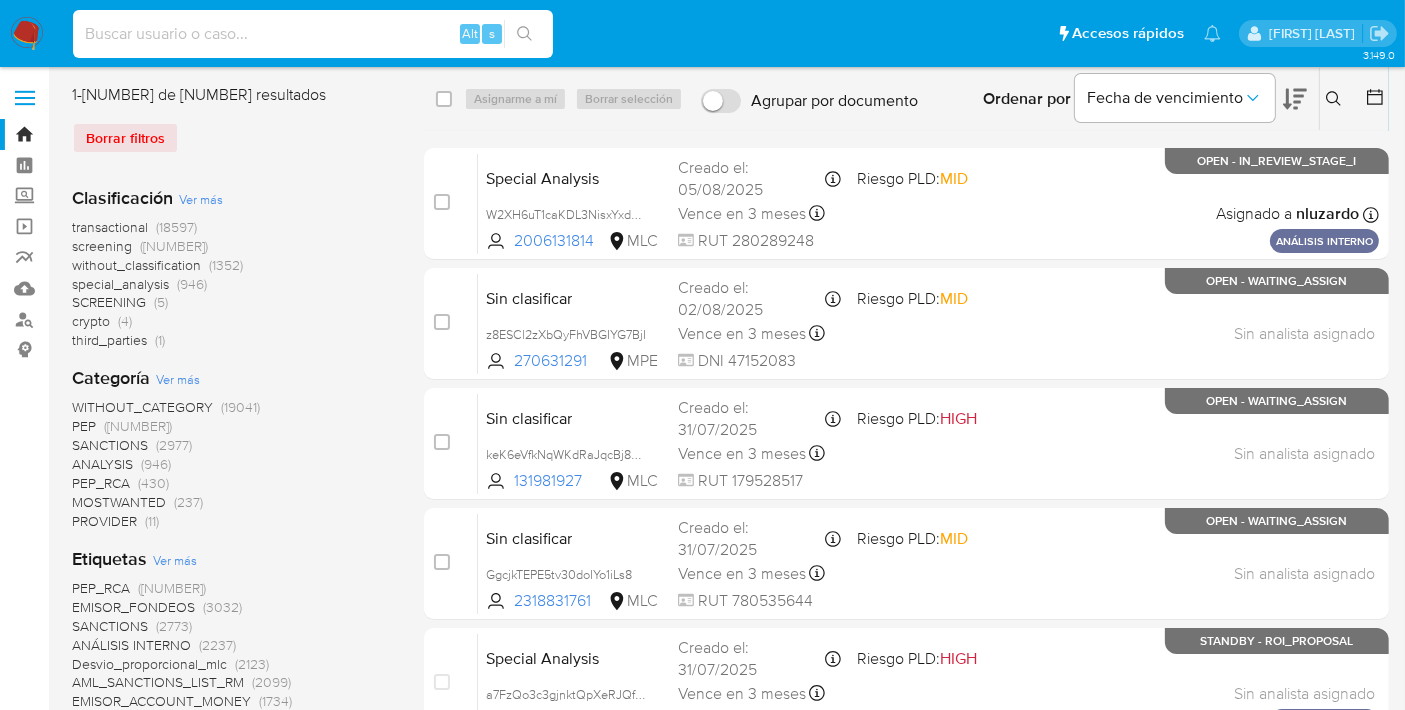 click at bounding box center (313, 34) 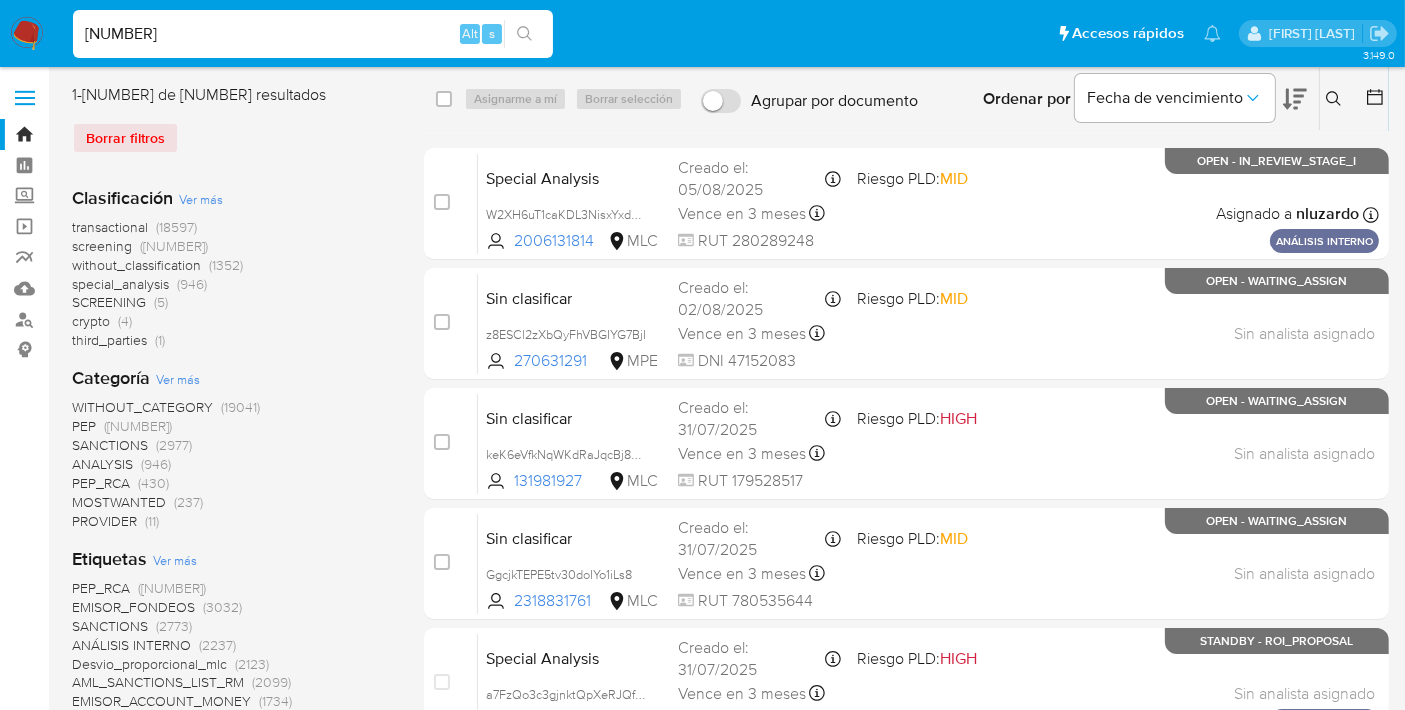type on "[NUMBER]" 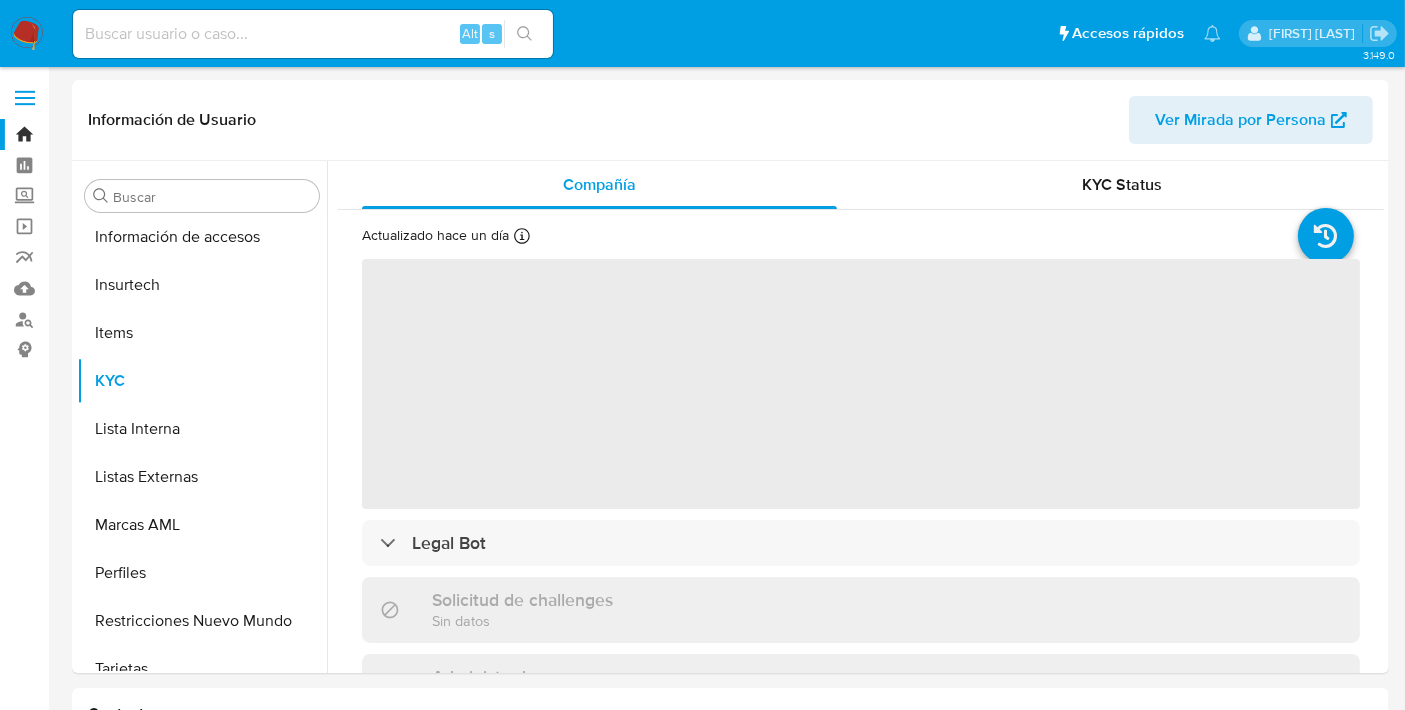 scroll, scrollTop: 796, scrollLeft: 0, axis: vertical 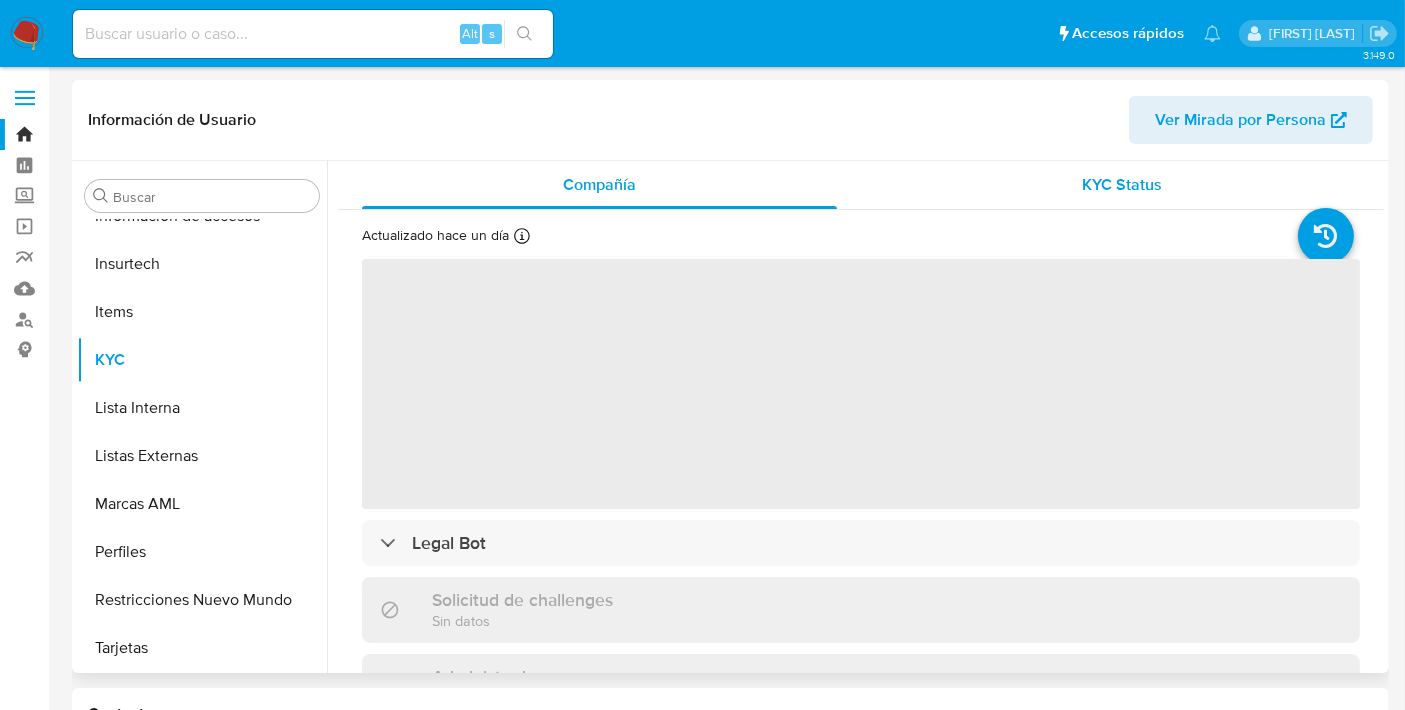 click on "KYC Status" at bounding box center (1122, 185) 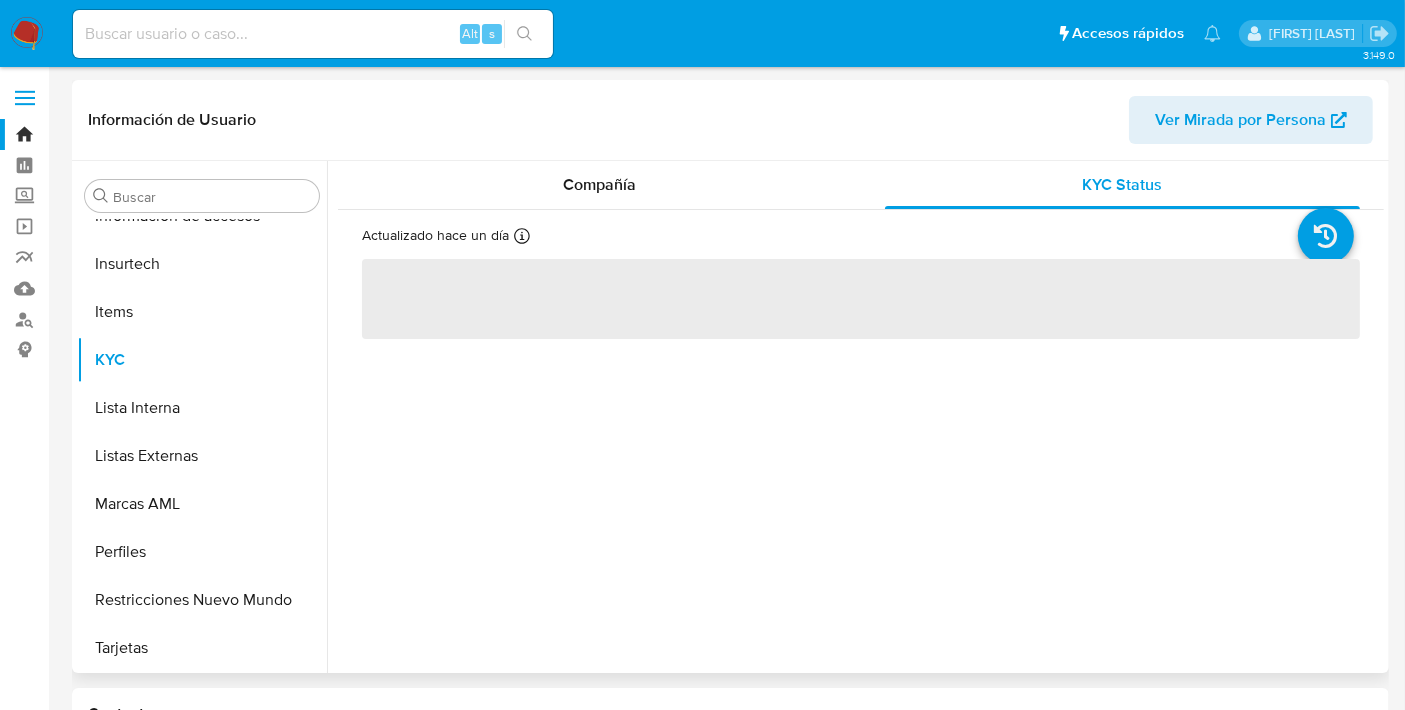 select on "10" 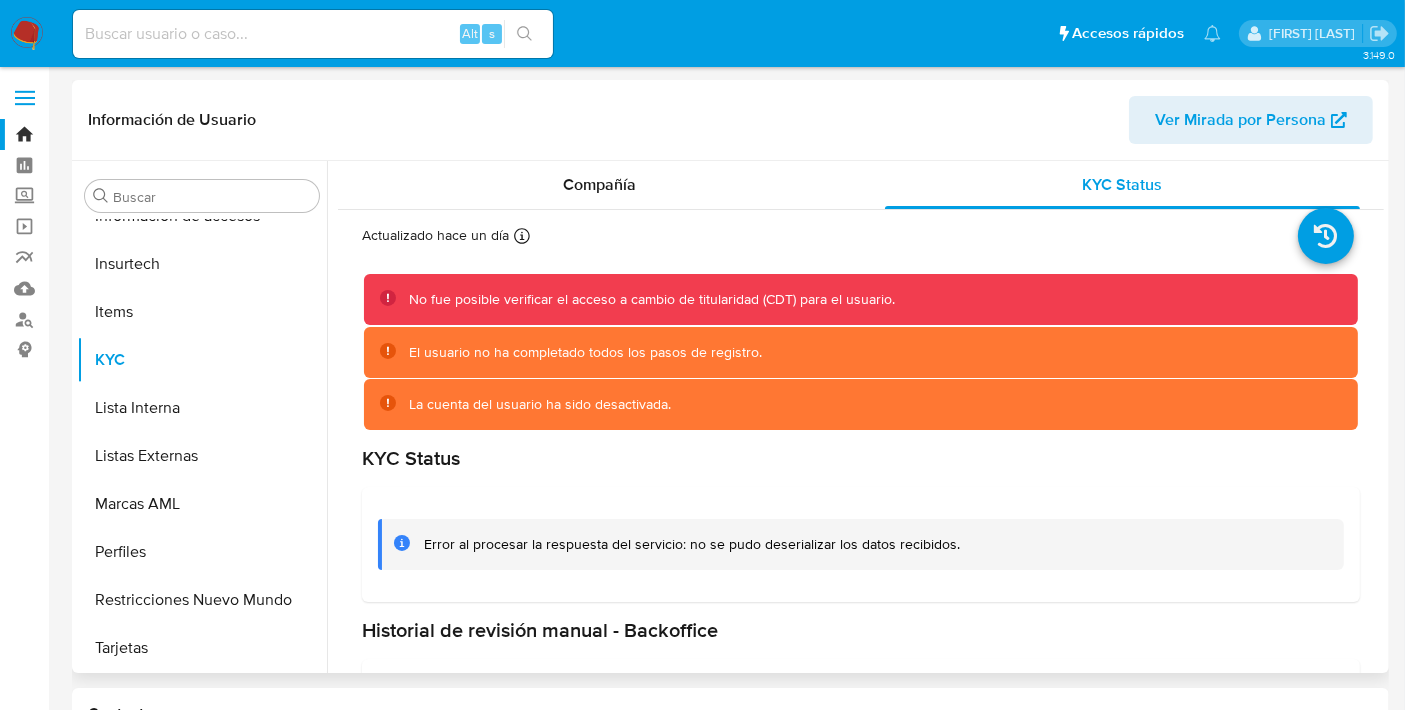 scroll, scrollTop: 117, scrollLeft: 0, axis: vertical 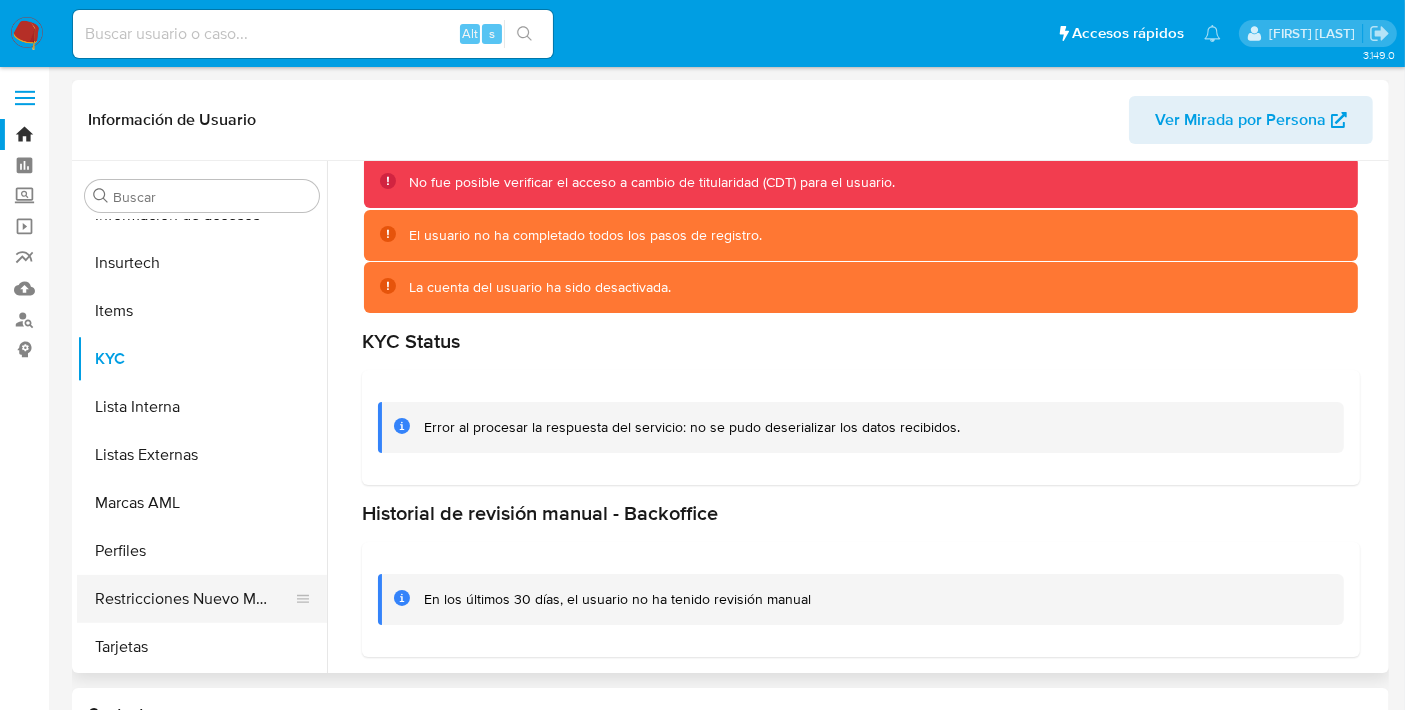 click on "Restricciones Nuevo Mundo" at bounding box center (194, 599) 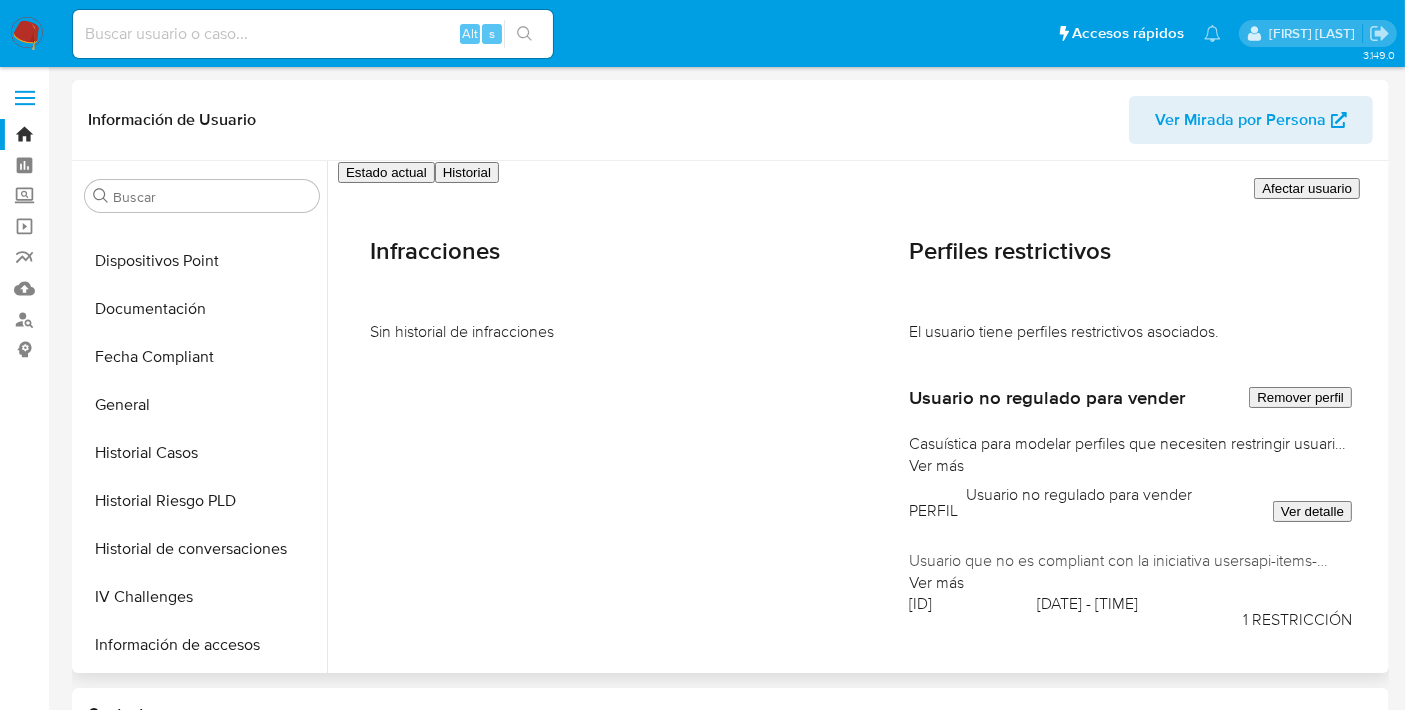 scroll, scrollTop: 358, scrollLeft: 0, axis: vertical 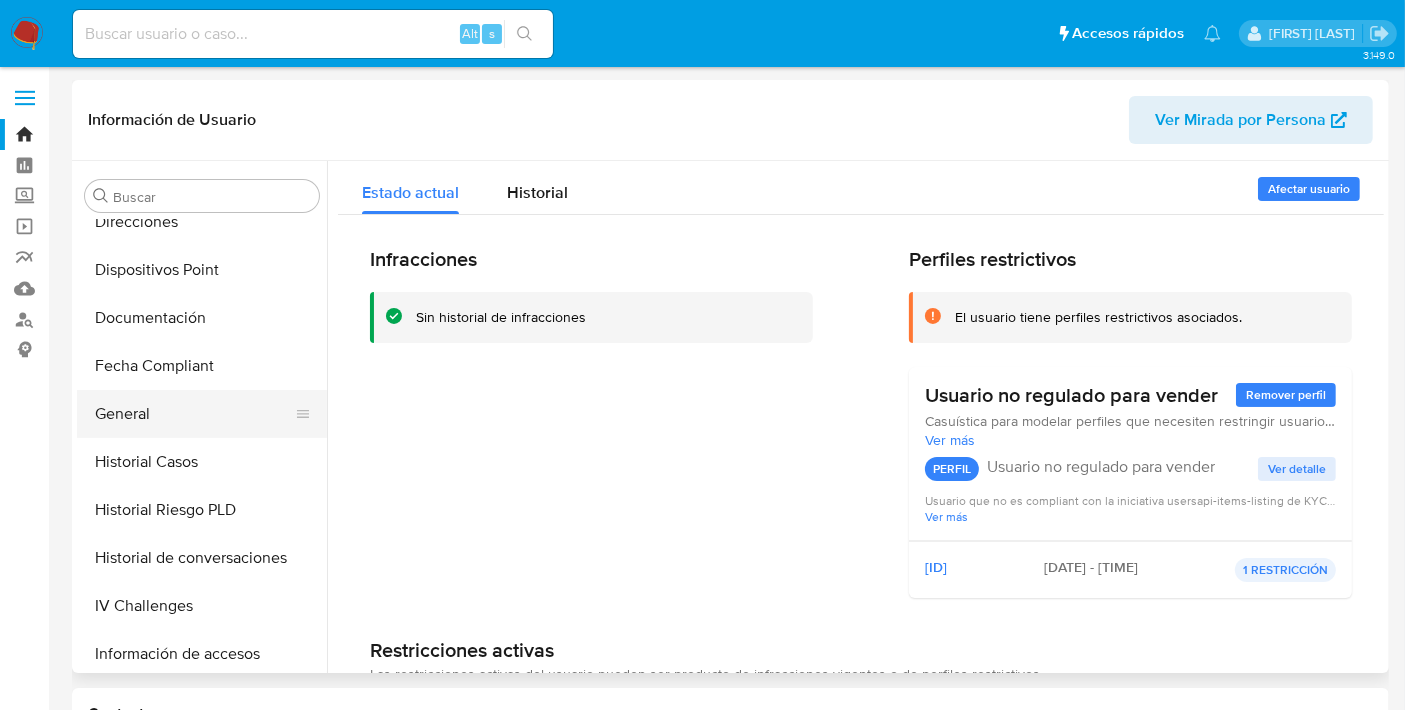 click on "General" at bounding box center (194, 414) 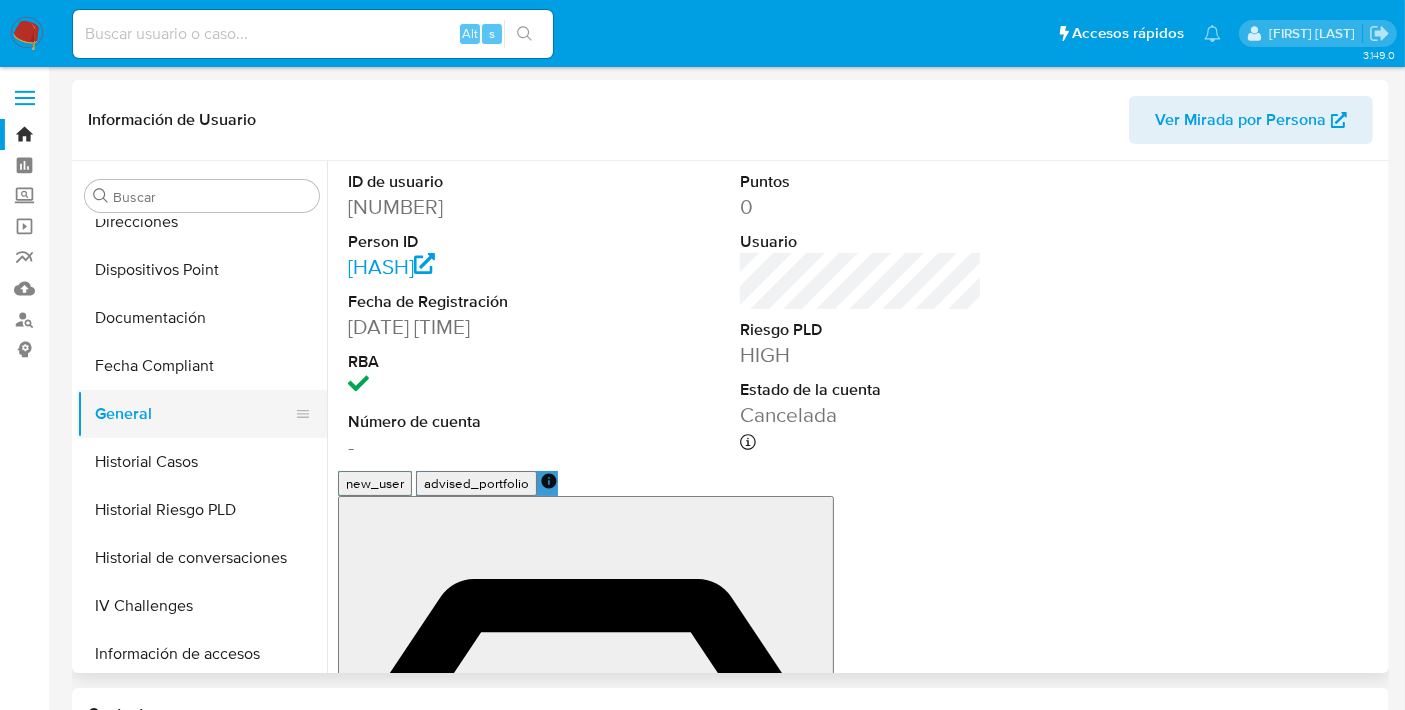 scroll, scrollTop: 667, scrollLeft: 0, axis: vertical 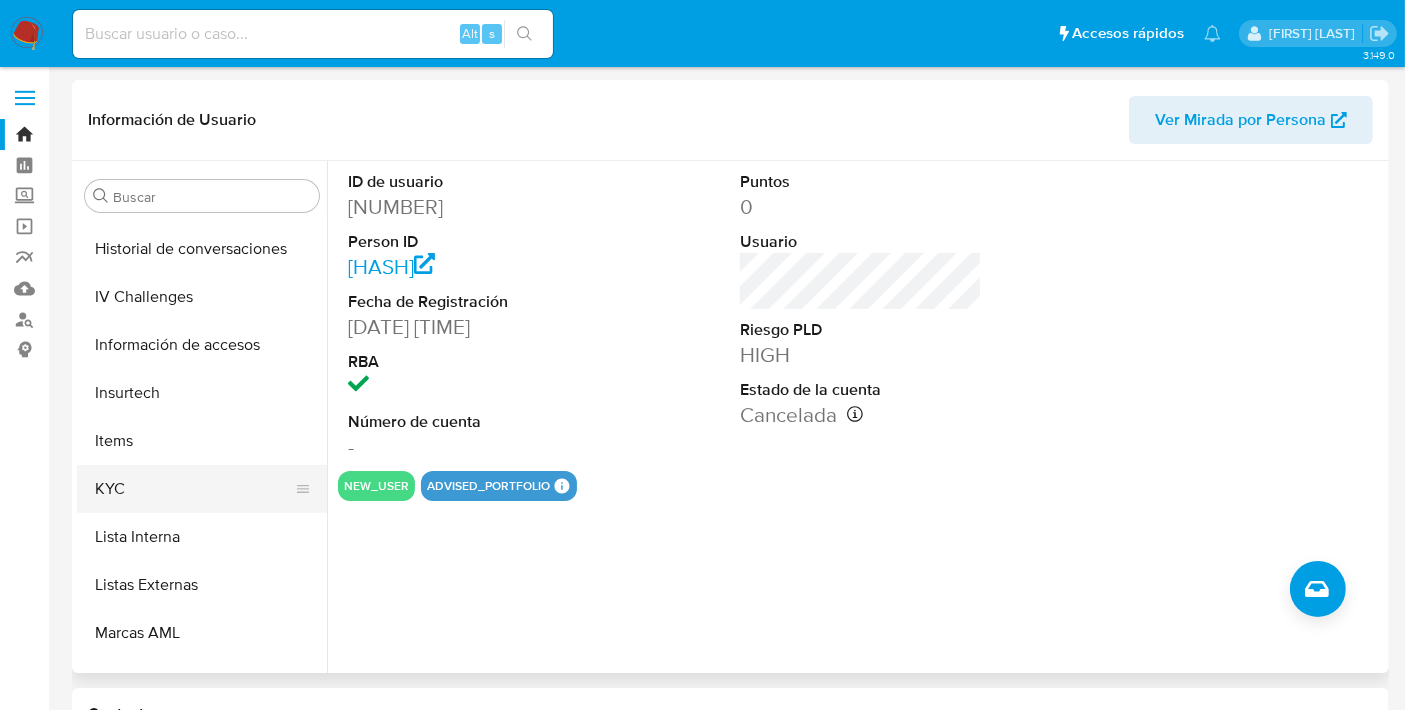 click on "KYC" at bounding box center (194, 489) 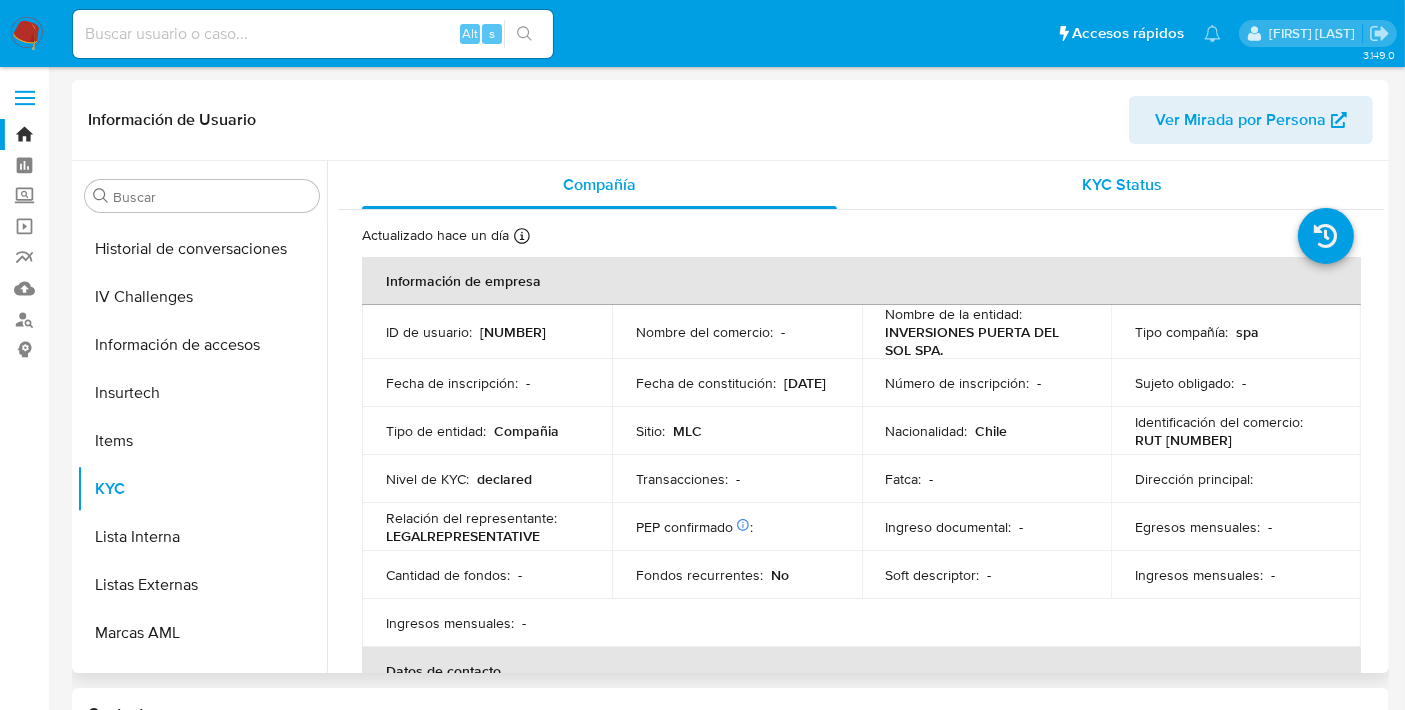 click on "KYC Status" at bounding box center (1122, 185) 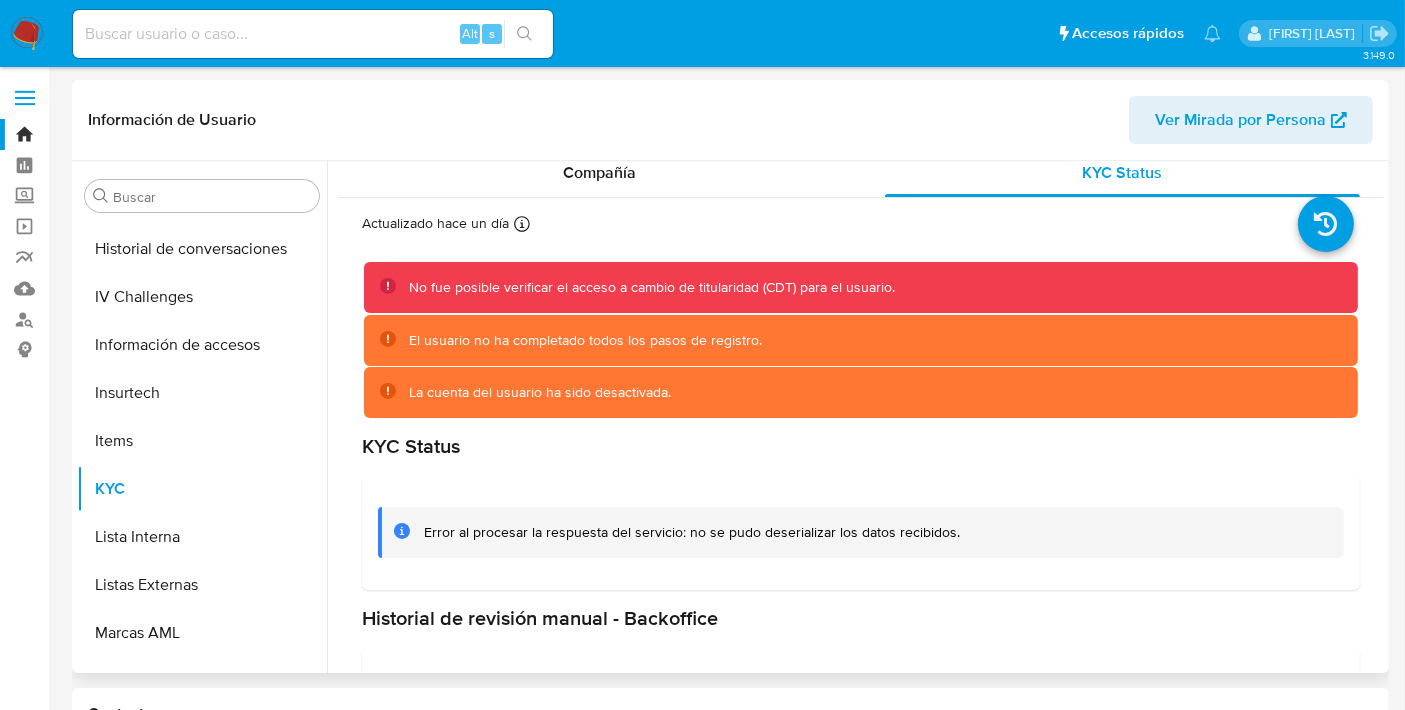 scroll, scrollTop: 11, scrollLeft: 0, axis: vertical 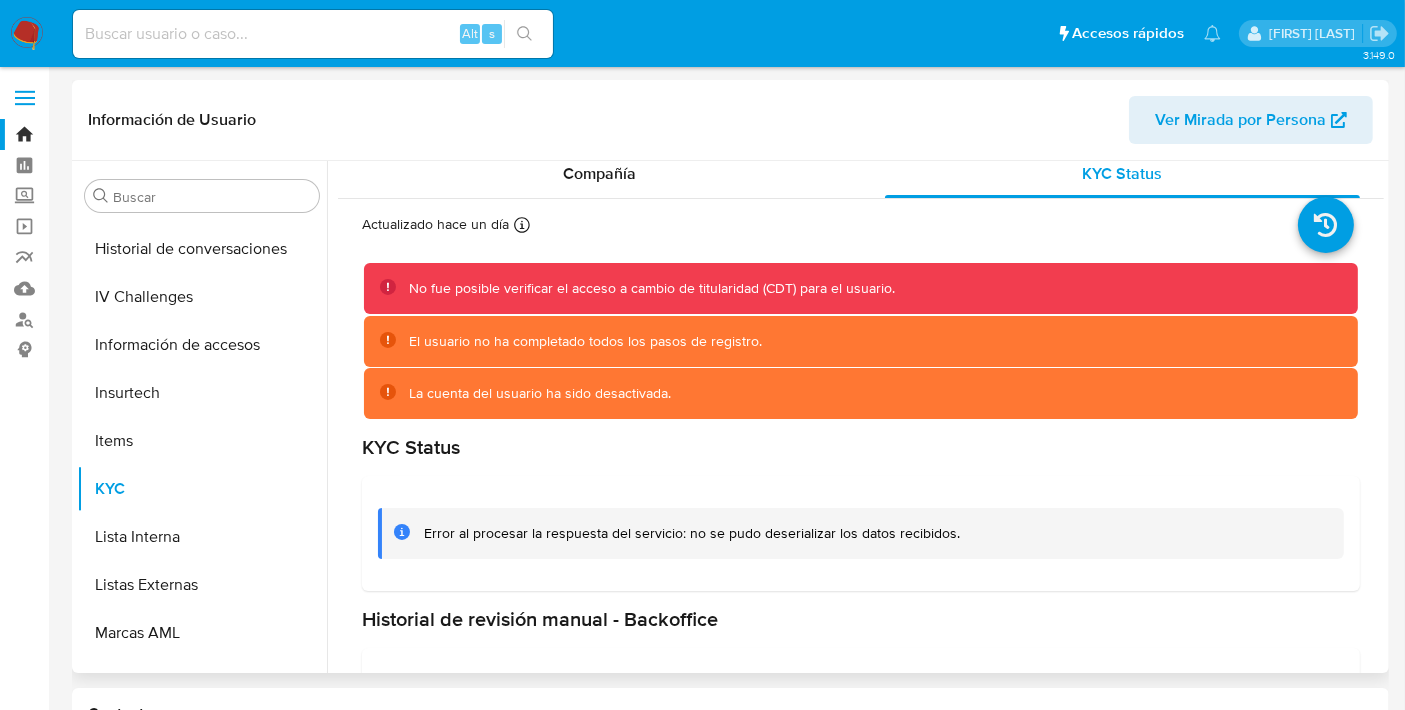 click 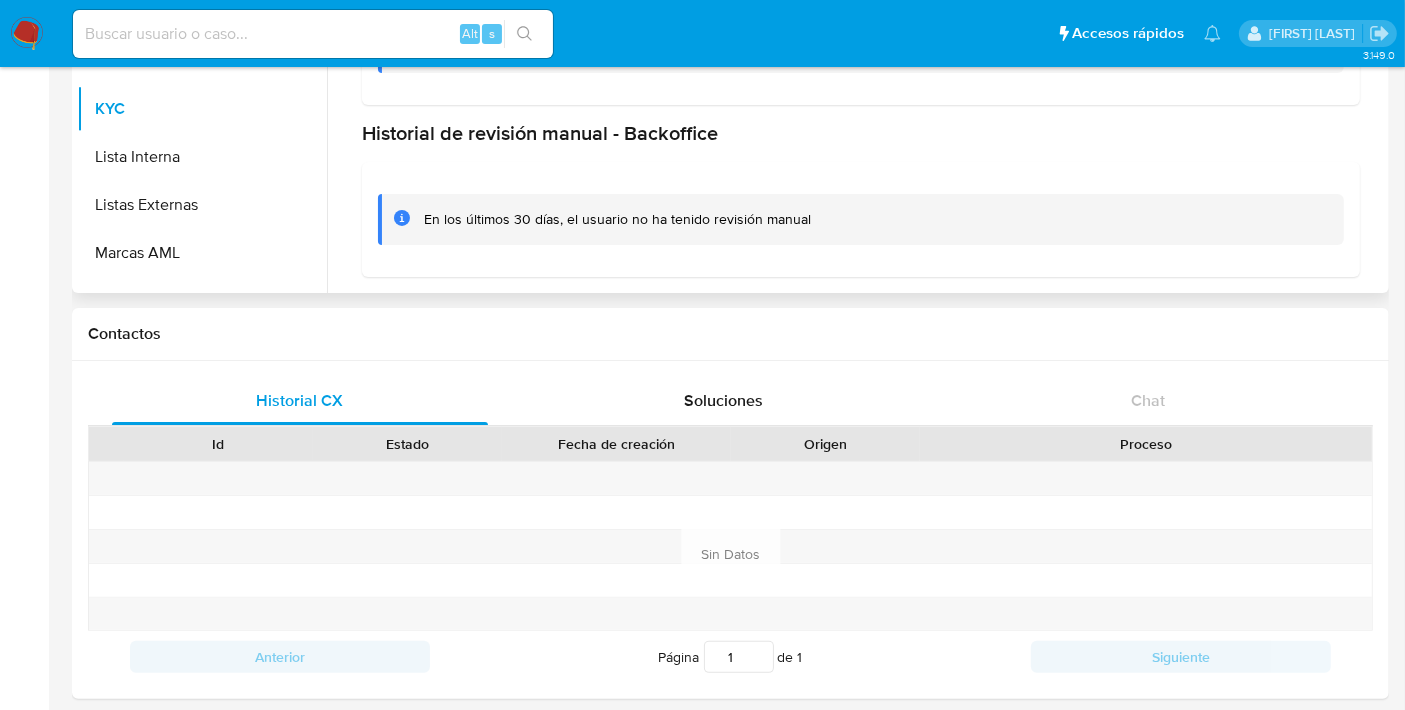 scroll, scrollTop: 0, scrollLeft: 0, axis: both 